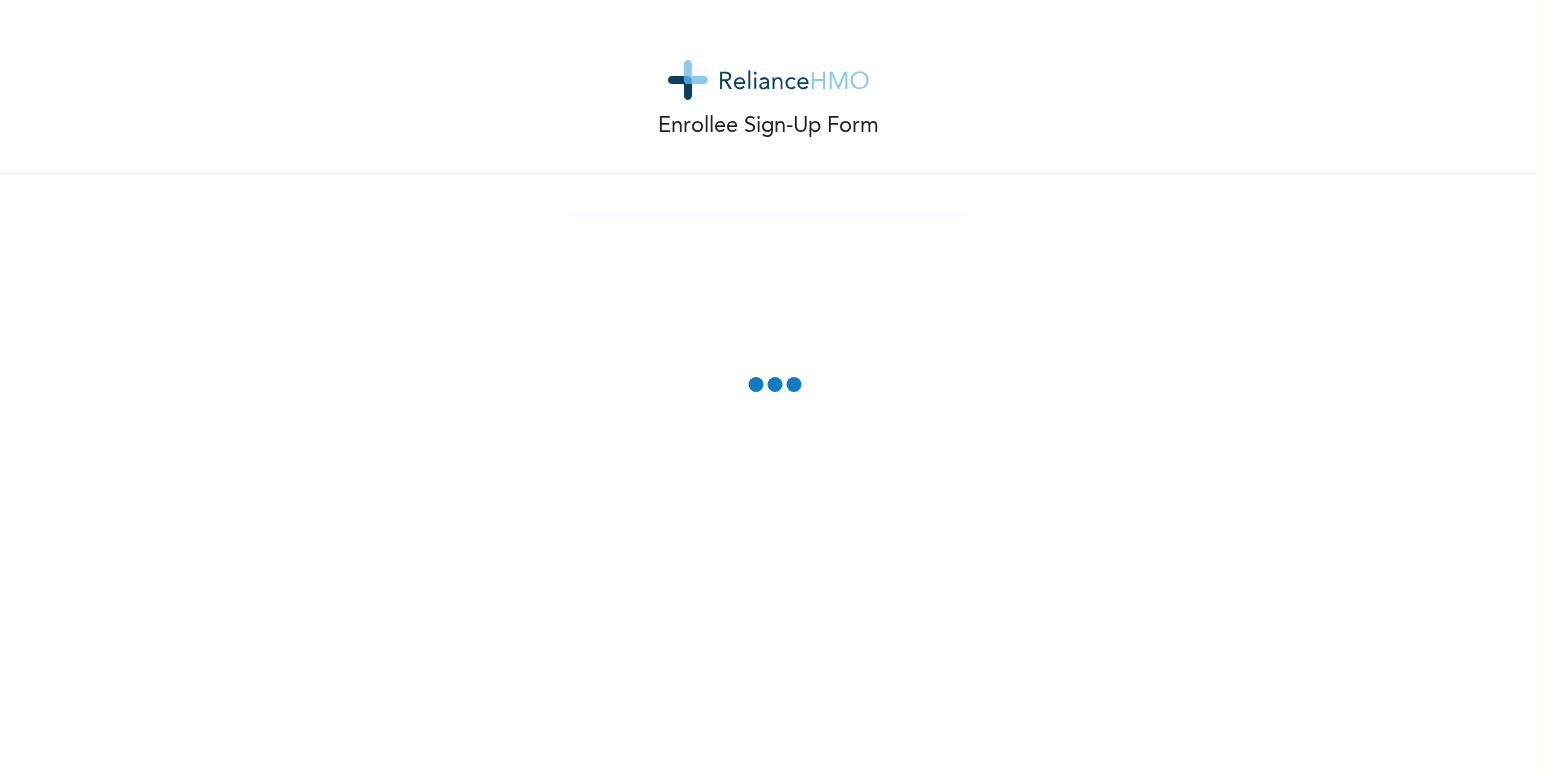 scroll, scrollTop: 0, scrollLeft: 0, axis: both 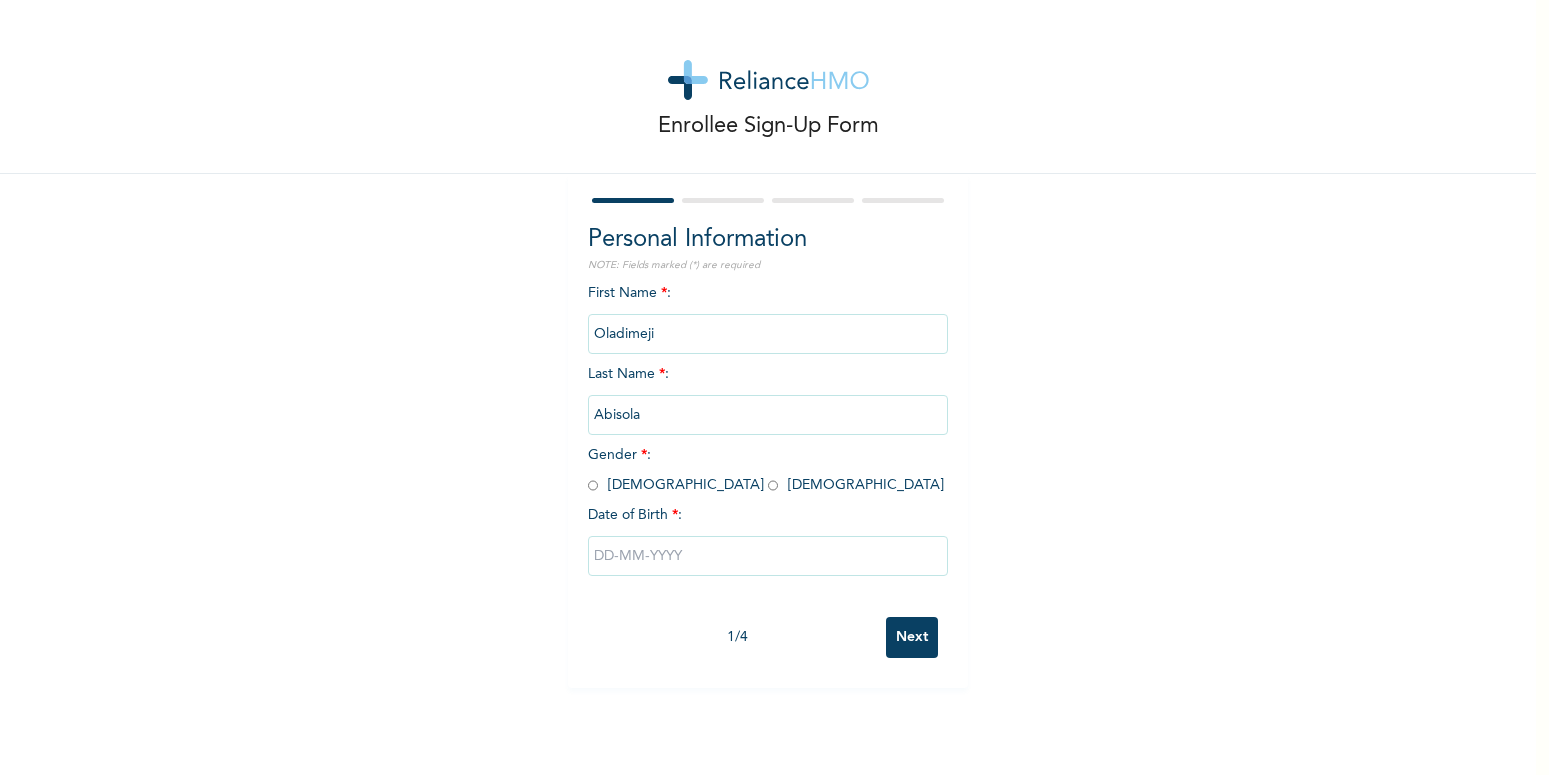 click at bounding box center [768, 556] 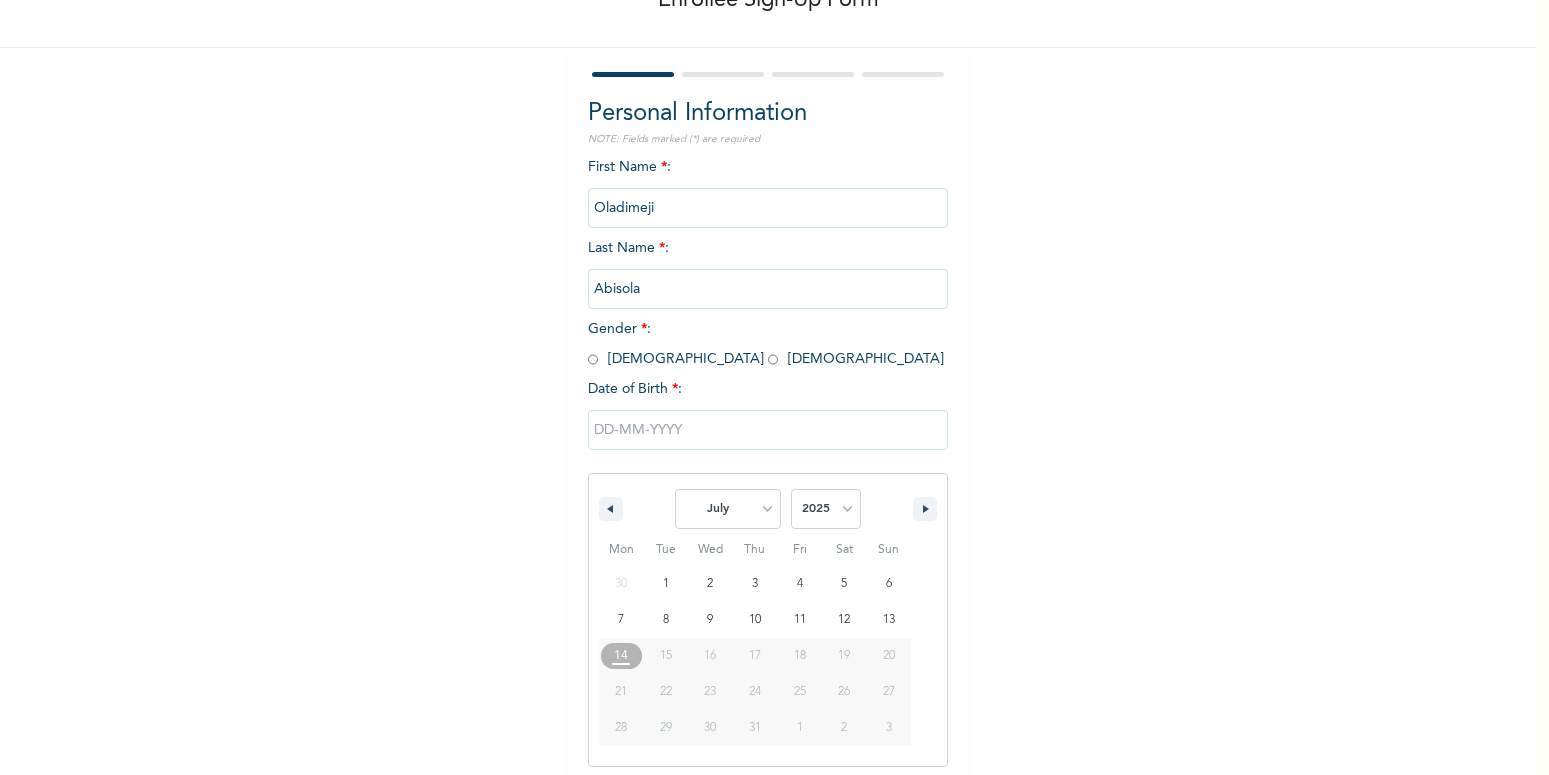 scroll, scrollTop: 136, scrollLeft: 0, axis: vertical 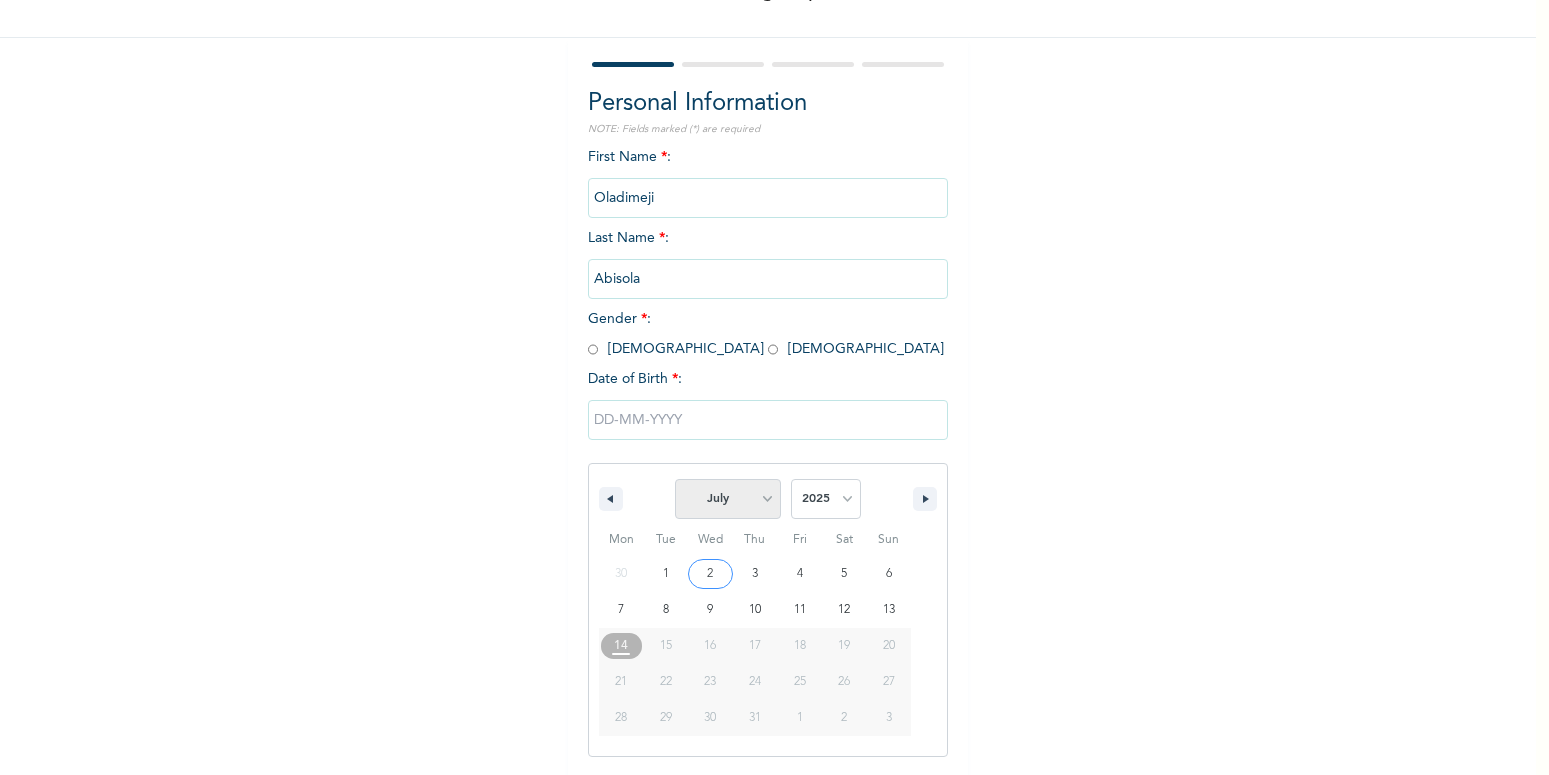click on "January February March April May June July August September October November December" at bounding box center [728, 499] 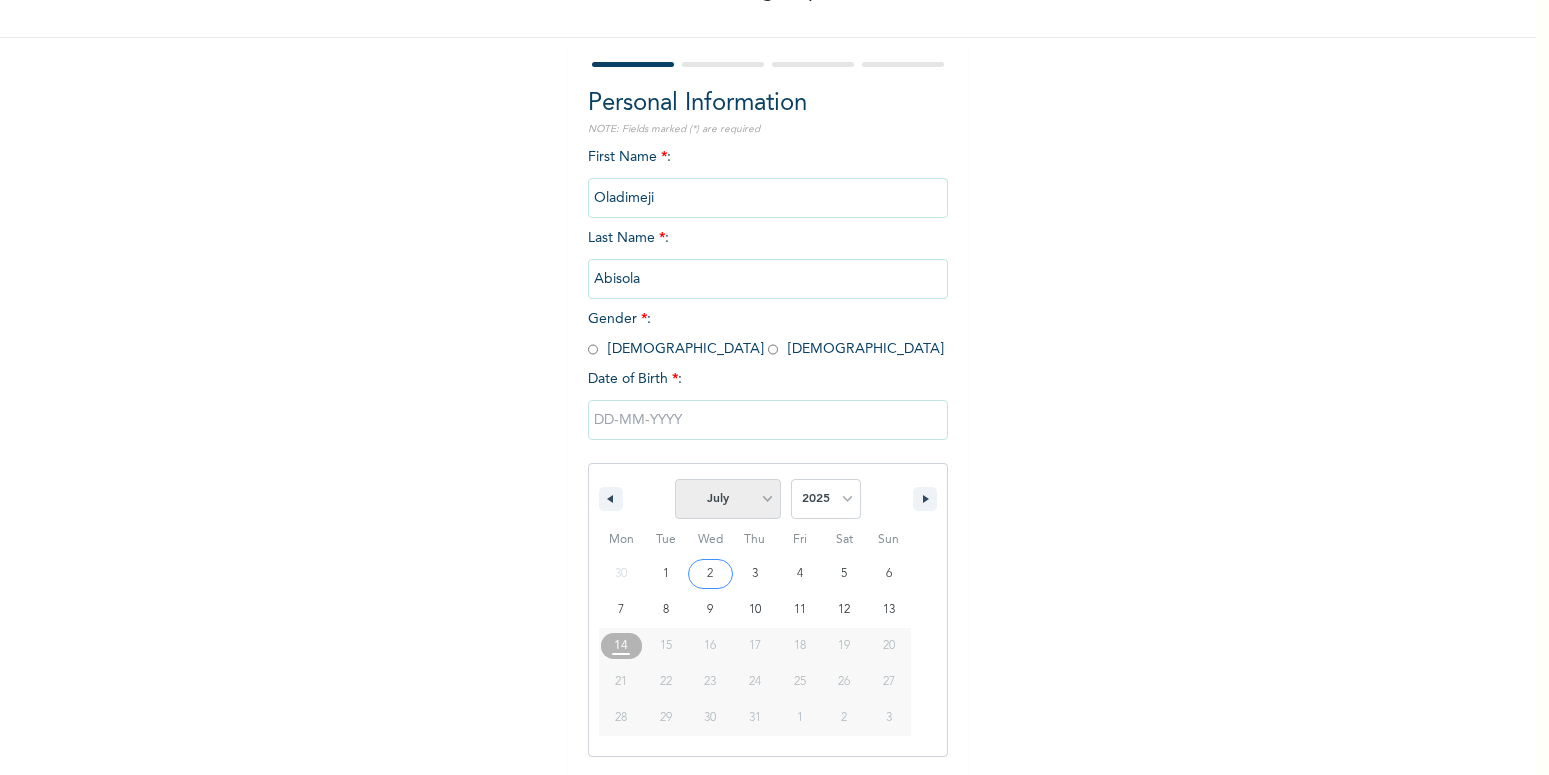 select on "4" 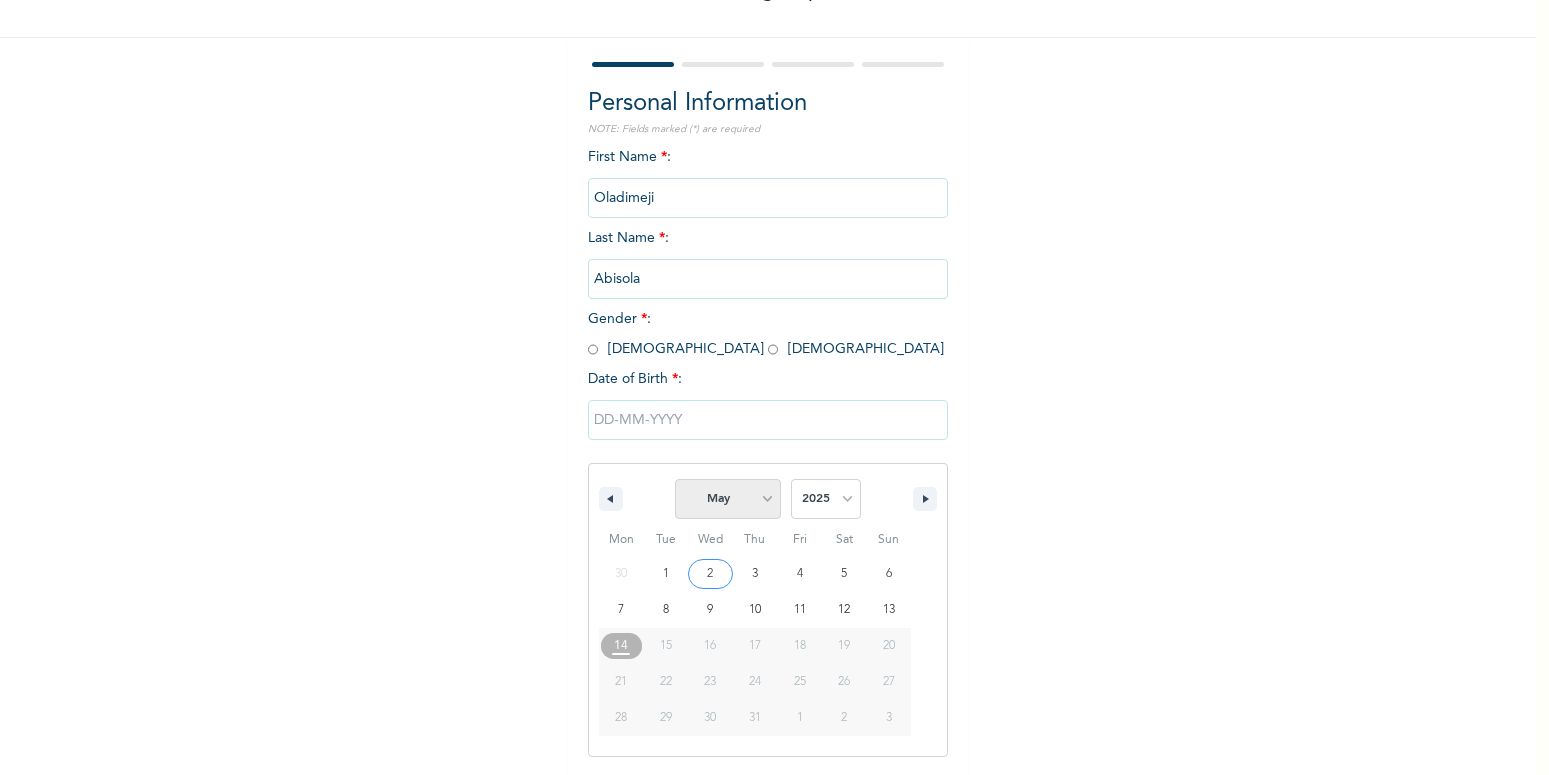 click on "May" at bounding box center [0, 0] 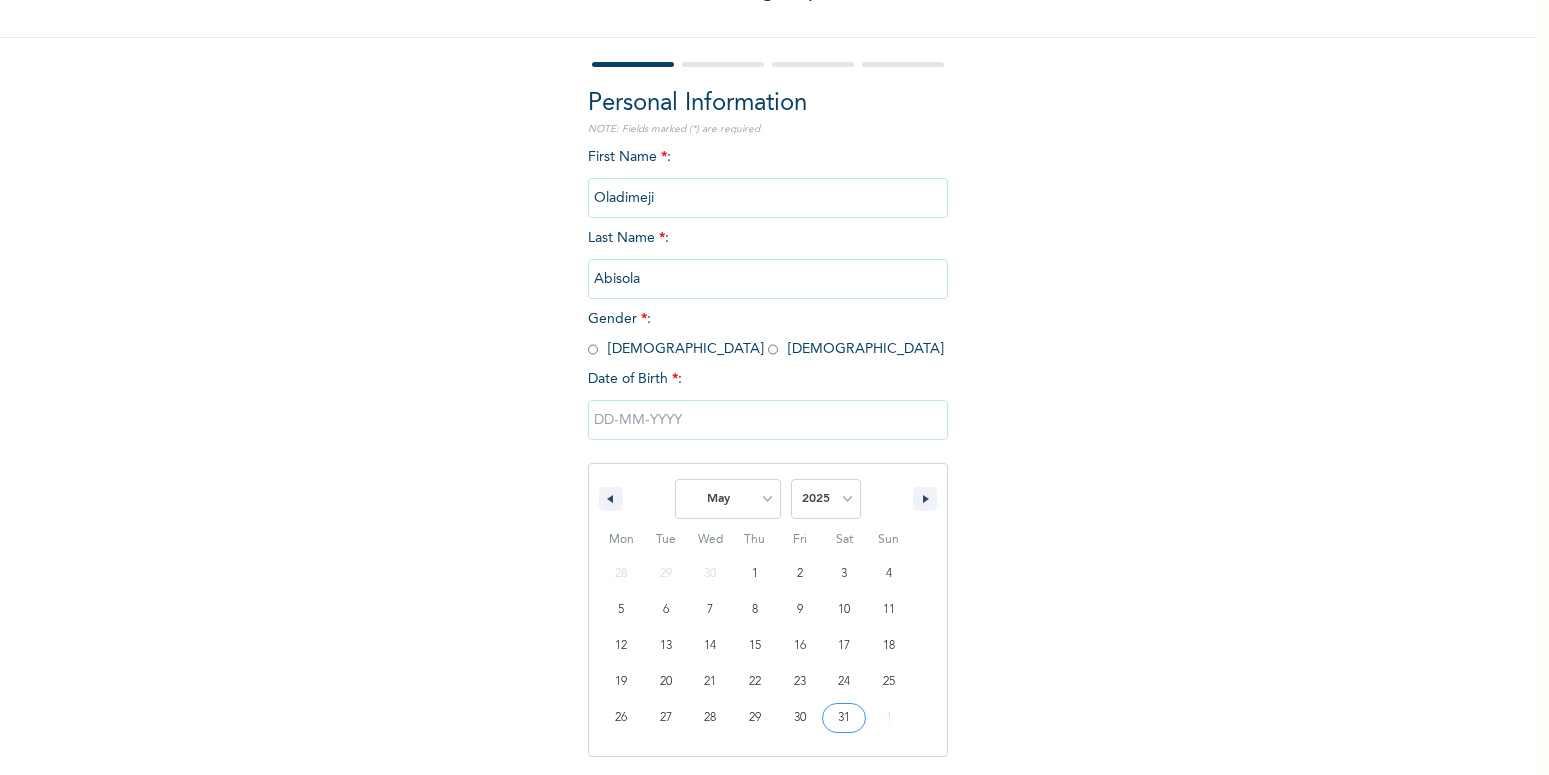 type on "[DATE]" 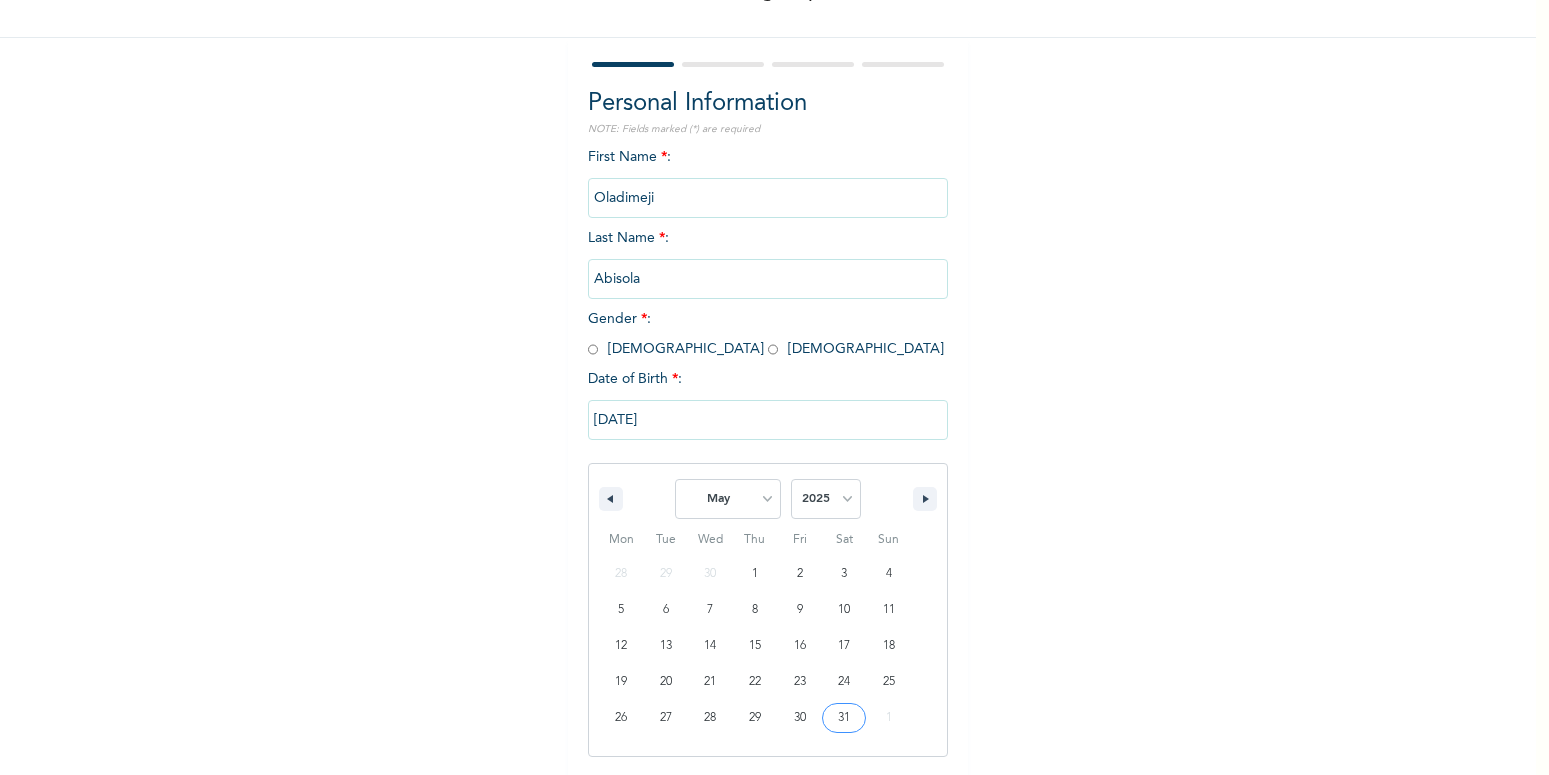 scroll, scrollTop: 0, scrollLeft: 0, axis: both 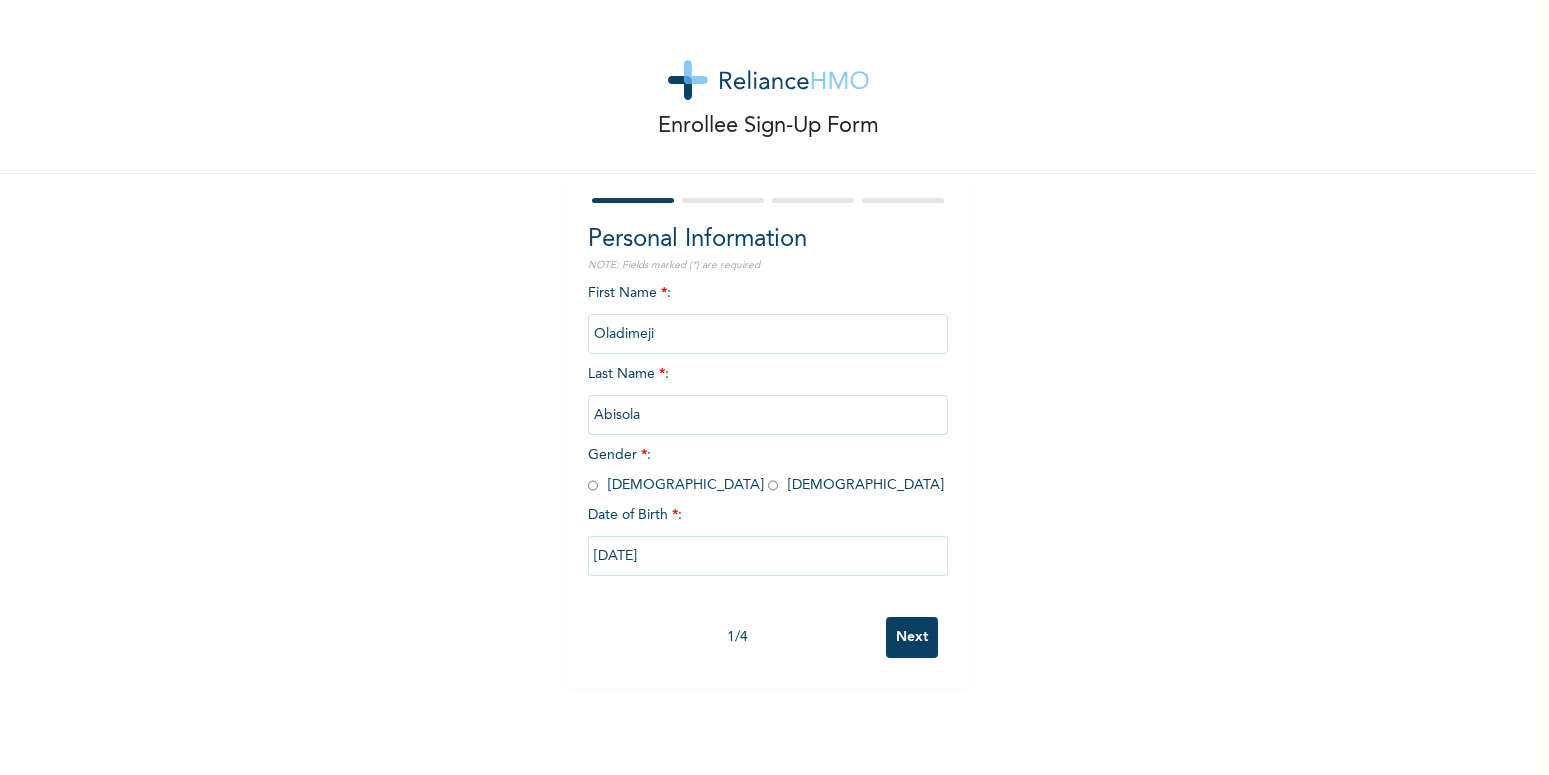 click on "[DATE]" at bounding box center [768, 556] 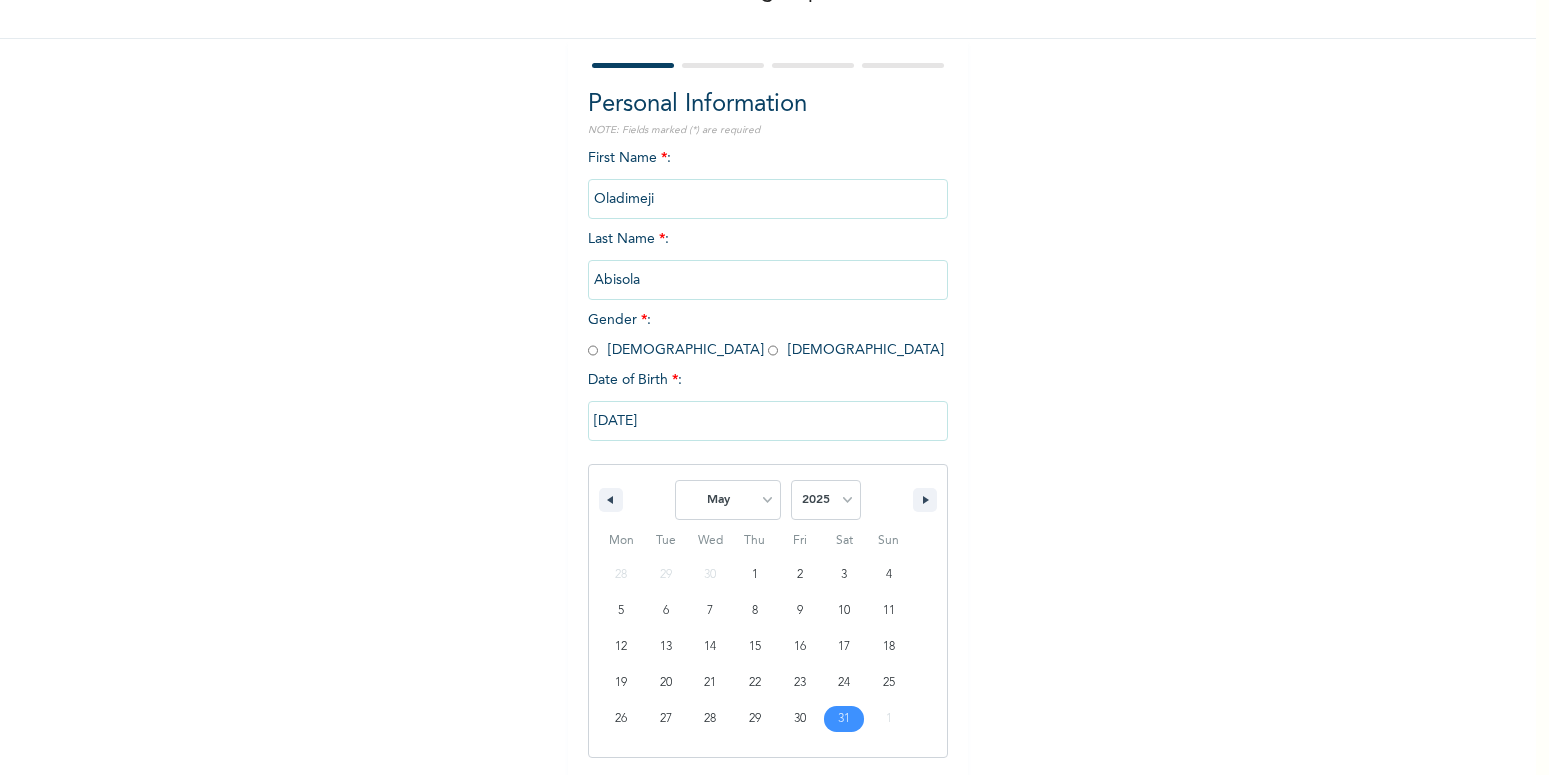 scroll, scrollTop: 136, scrollLeft: 0, axis: vertical 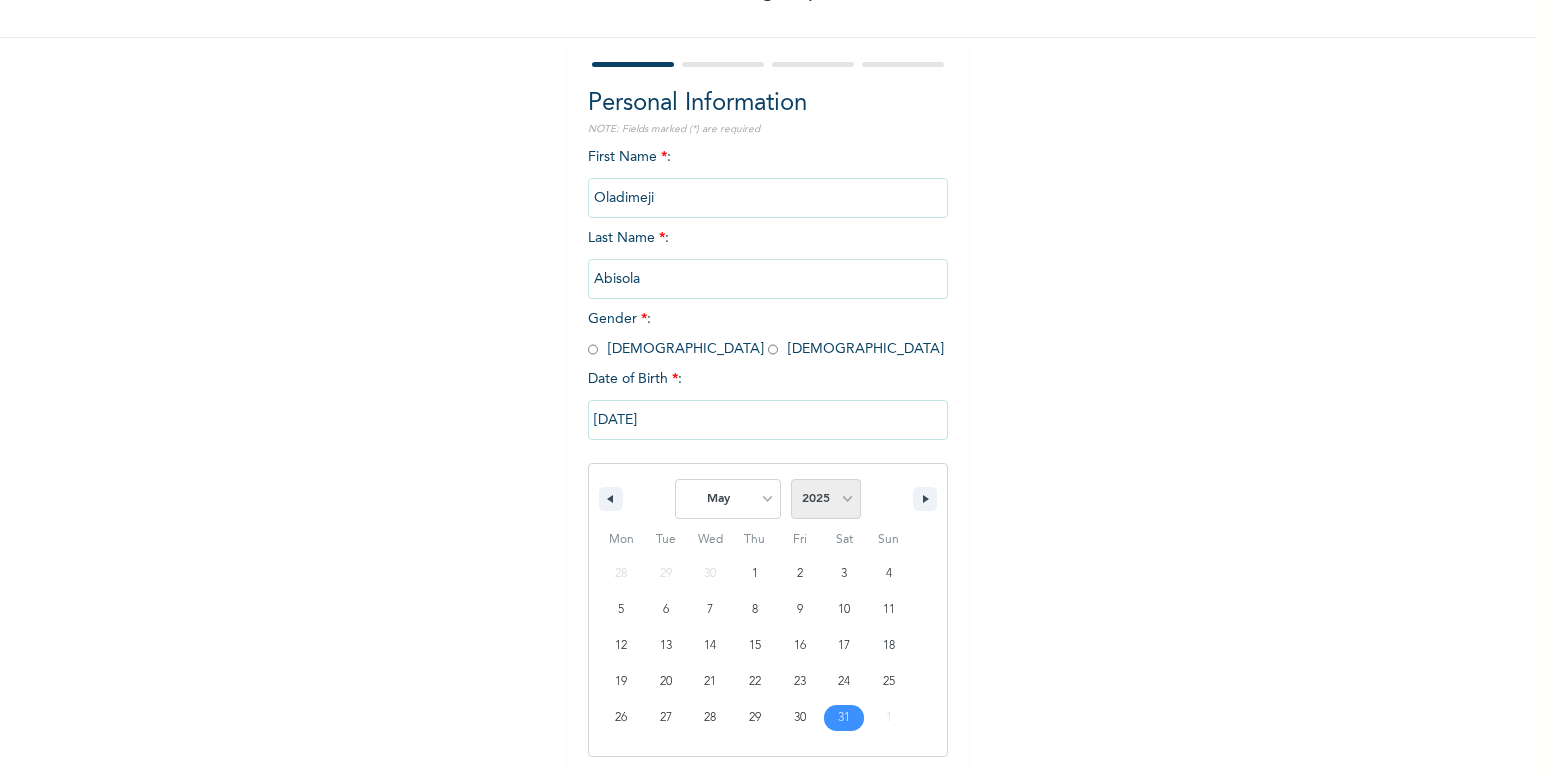 click on "2025 2024 2023 2022 2021 2020 2019 2018 2017 2016 2015 2014 2013 2012 2011 2010 2009 2008 2007 2006 2005 2004 2003 2002 2001 2000 1999 1998 1997 1996 1995 1994 1993 1992 1991 1990 1989 1988 1987 1986 1985 1984 1983 1982 1981 1980 1979 1978 1977 1976 1975 1974 1973 1972 1971 1970 1969 1968 1967 1966 1965 1964 1963 1962 1961 1960" at bounding box center (826, 499) 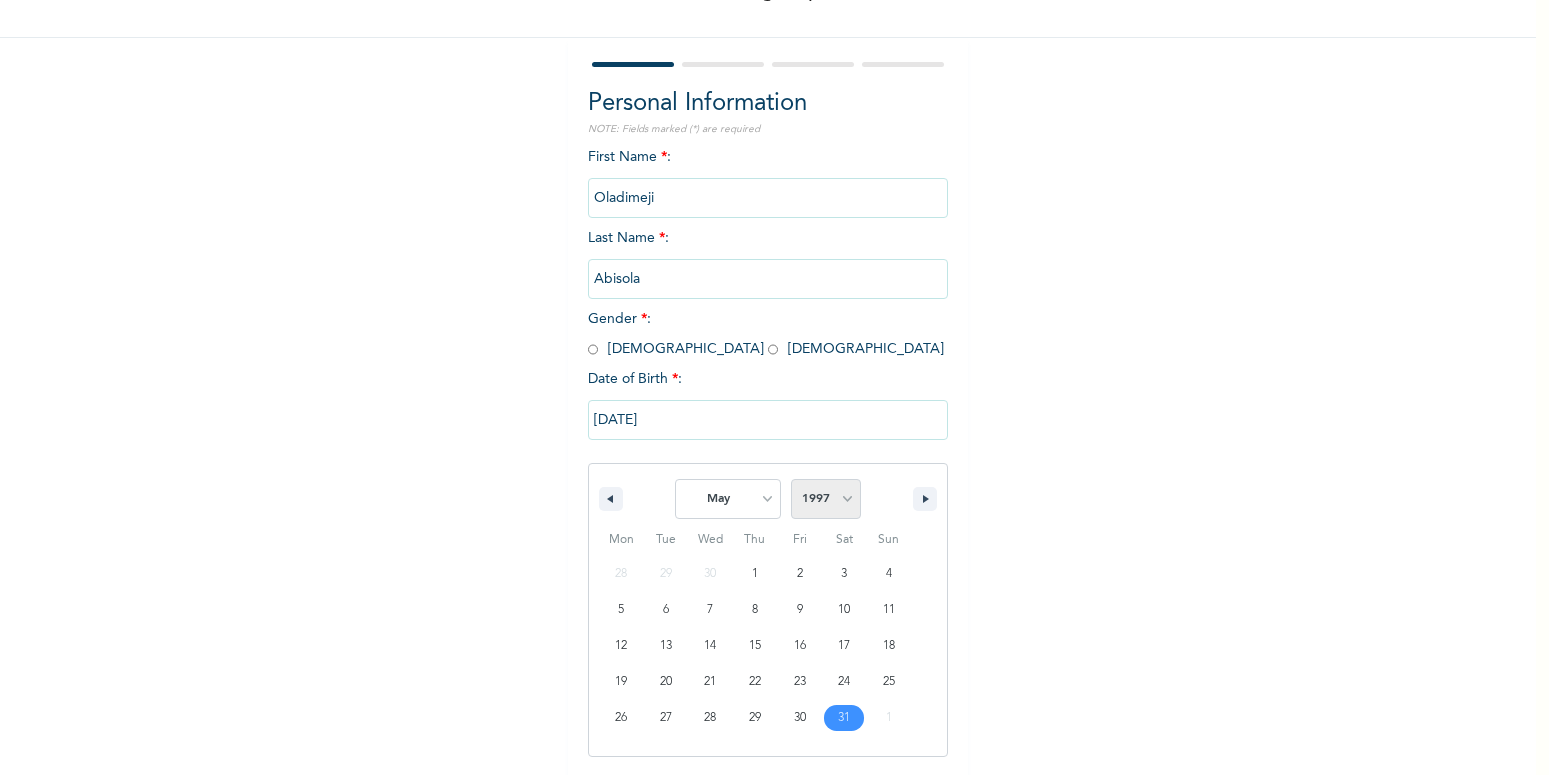 click on "1997" at bounding box center [0, 0] 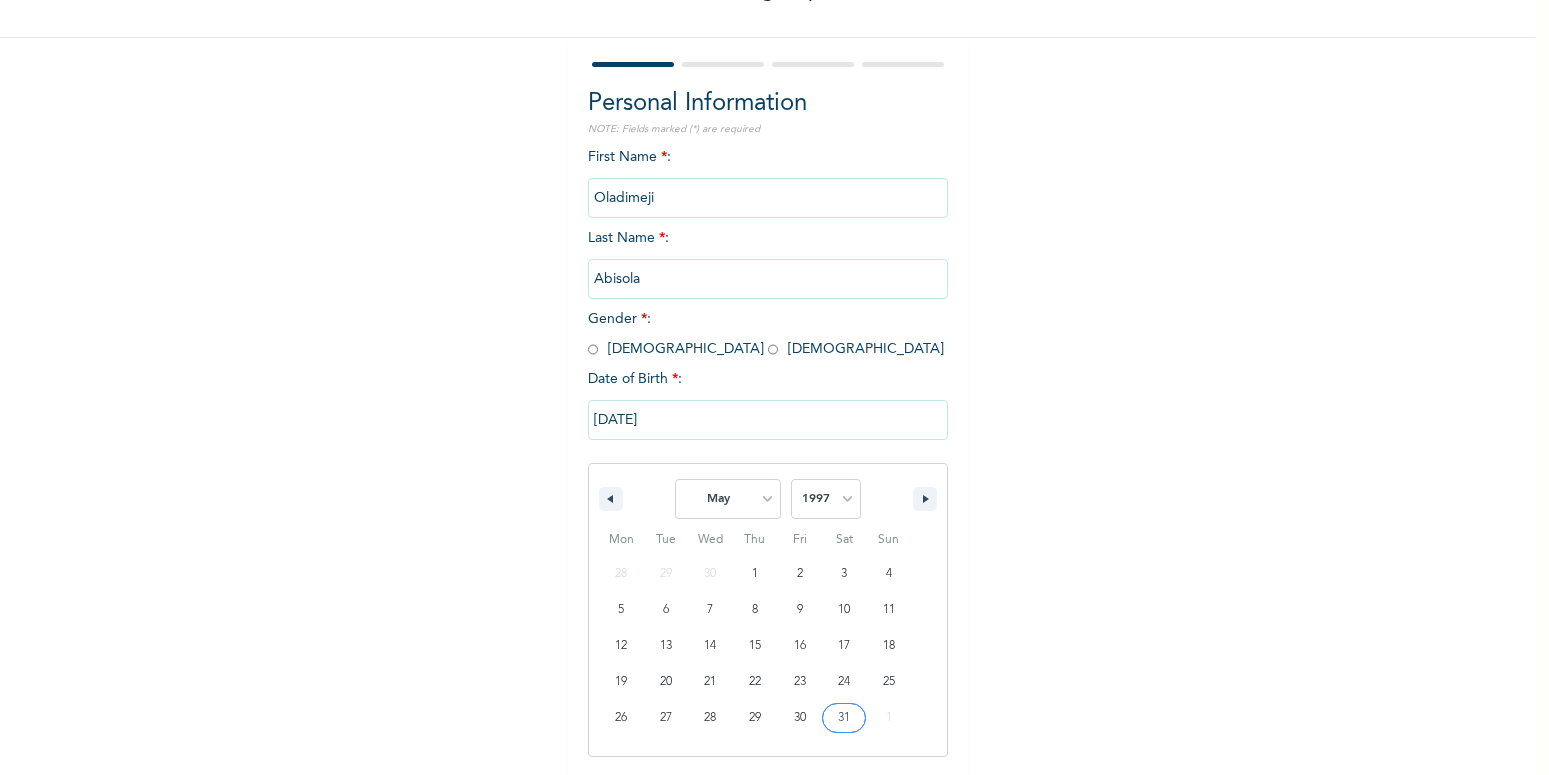 scroll, scrollTop: 227, scrollLeft: 0, axis: vertical 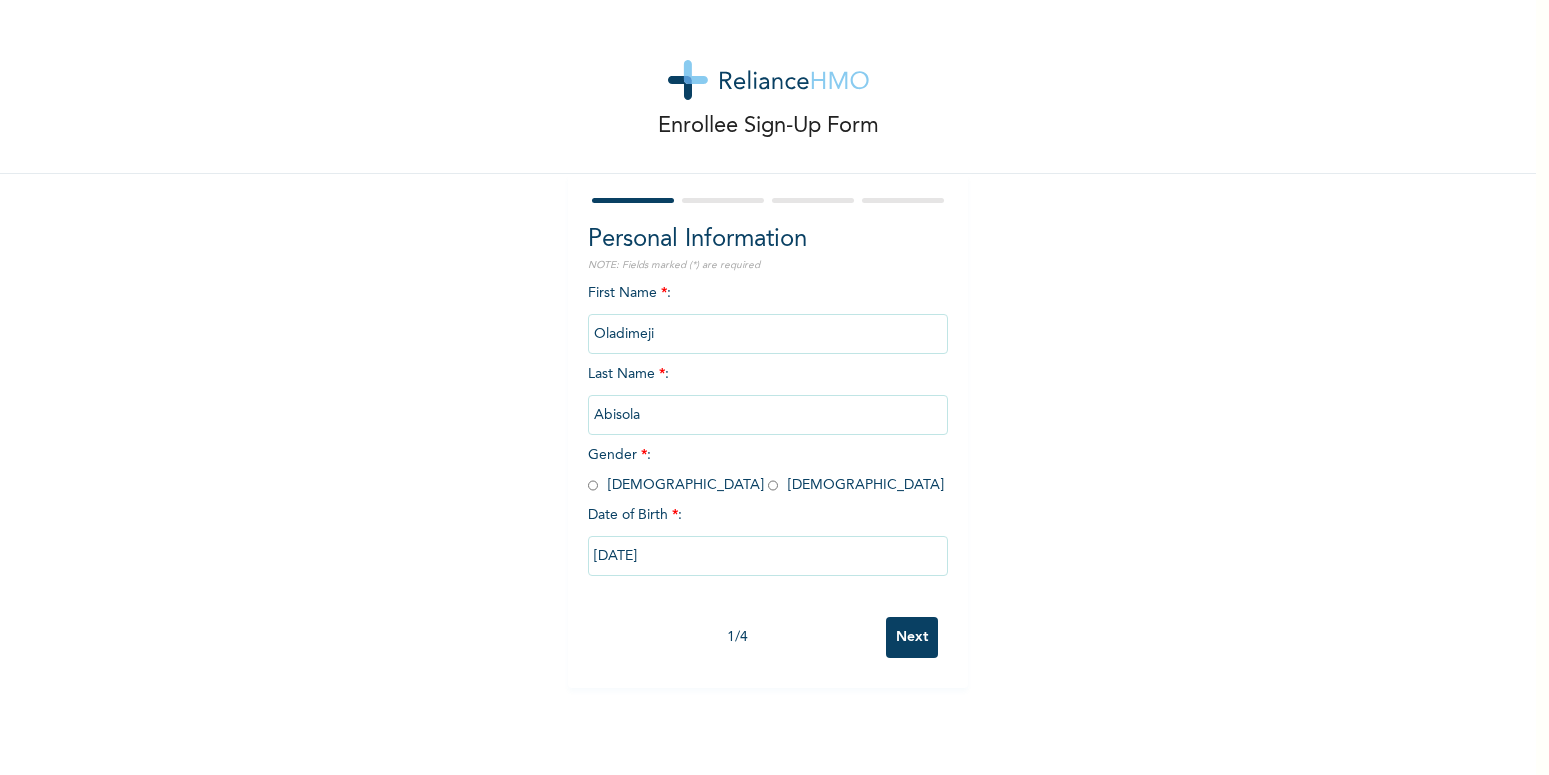 click on "Enrollee Sign-Up Form Personal Information NOTE: Fields marked (*) are required First Name   * : Oladimeji Last Name   * : Abisola Gender   * : Male   Female Date of Birth   * : 05/31/2025 1  / 4 Next" at bounding box center (768, 387) 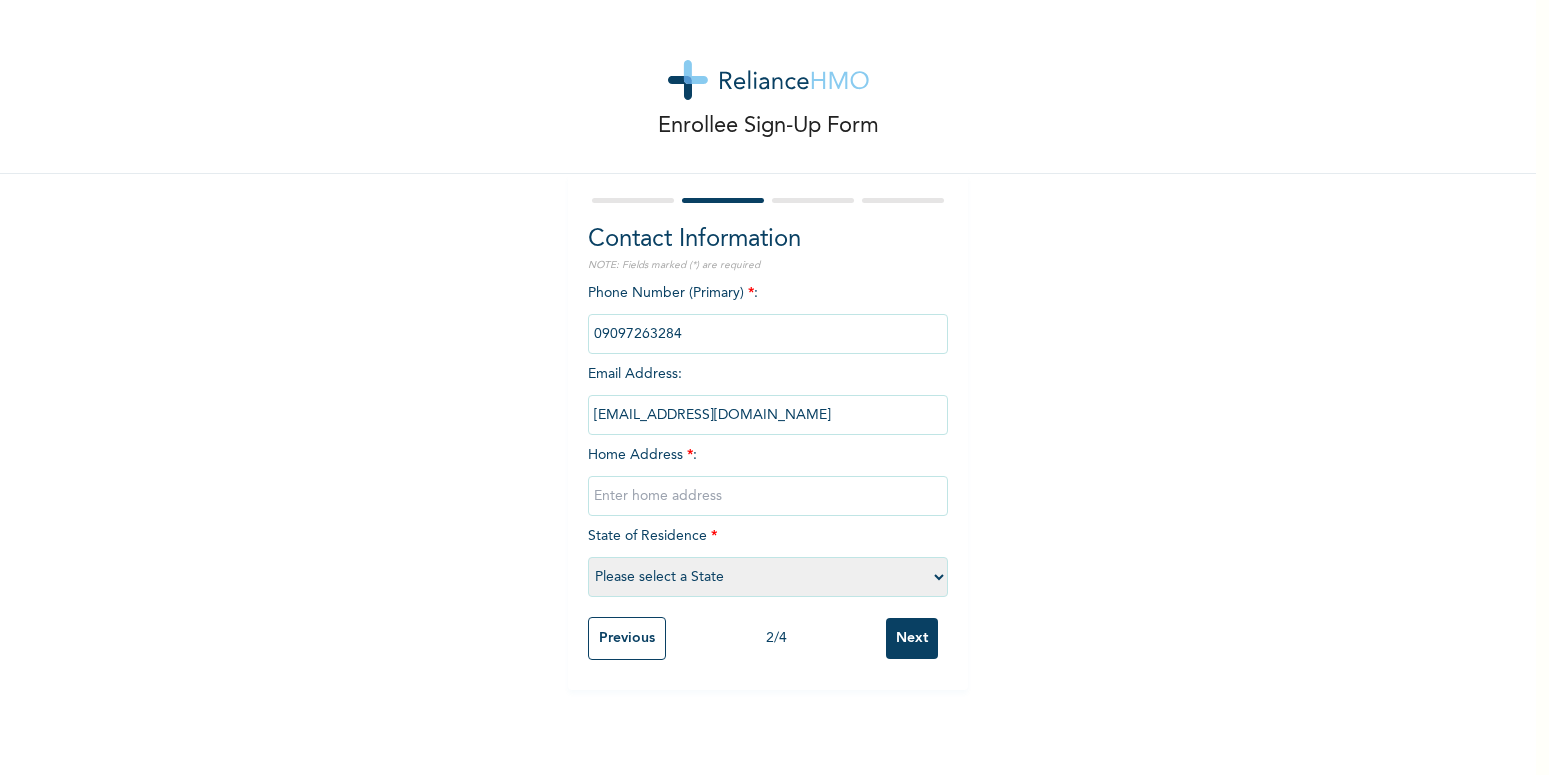click at bounding box center (768, 496) 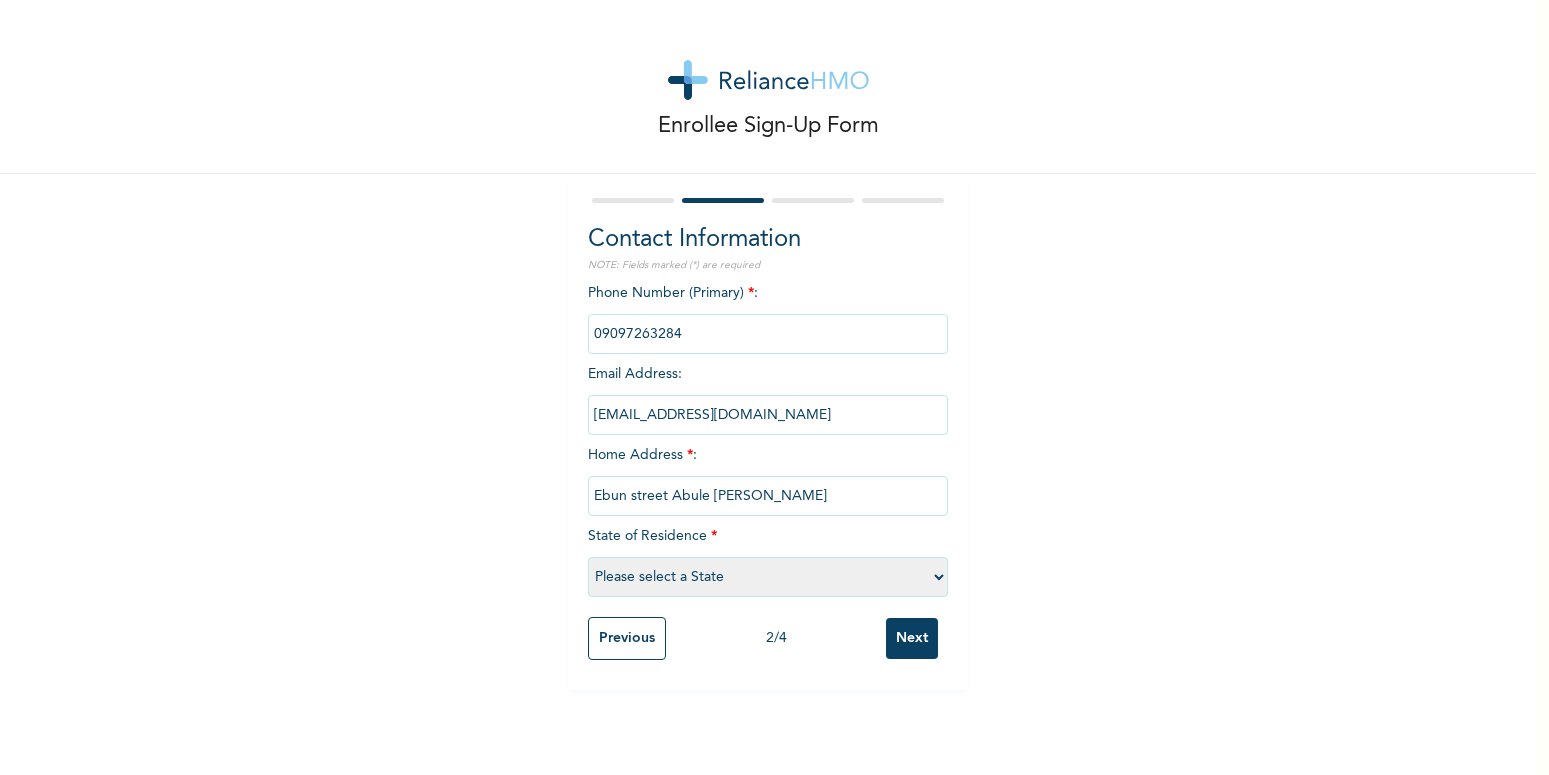 type on "Ebun street Abule [PERSON_NAME]" 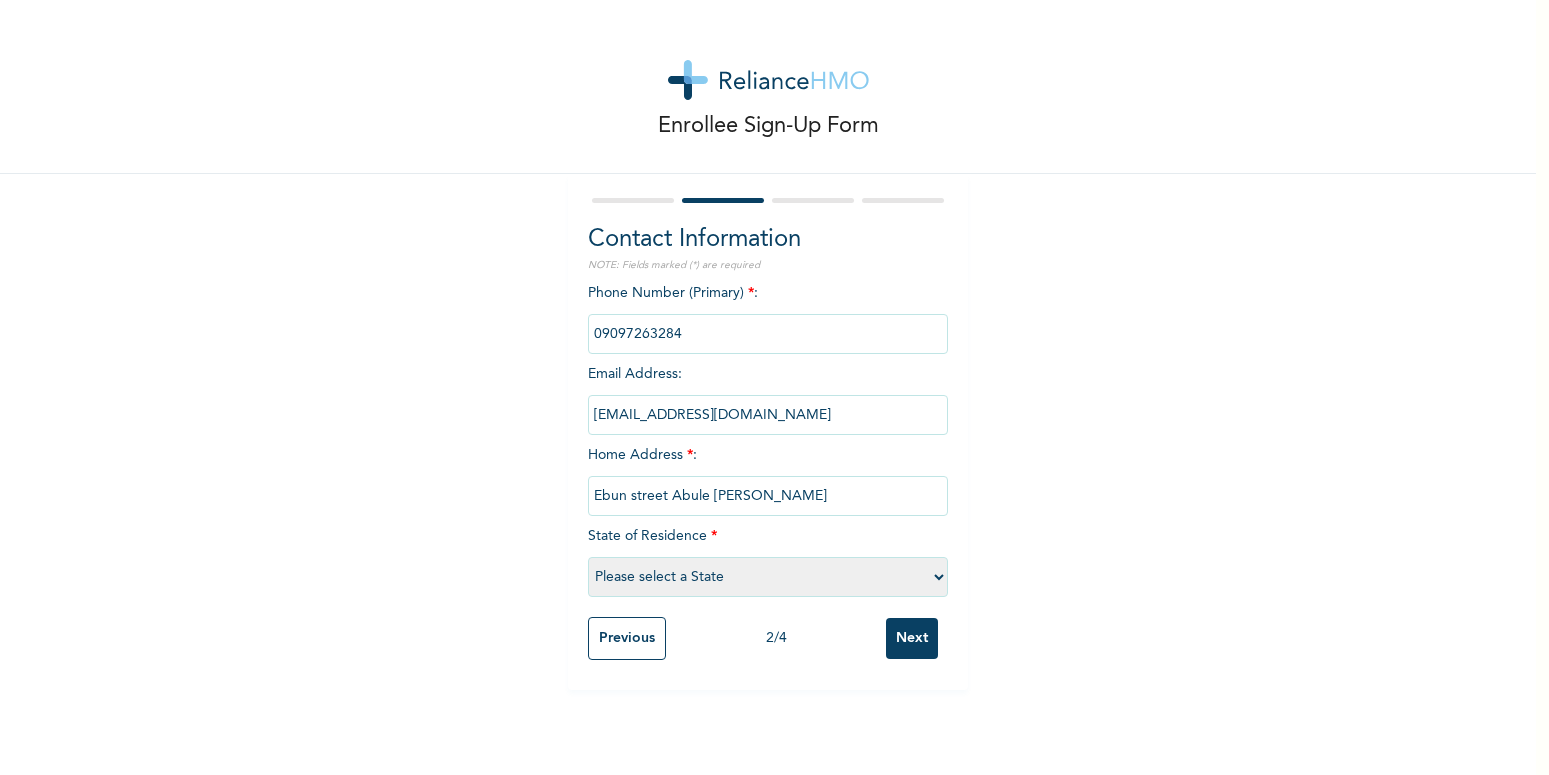 click on "Please select a State [PERSON_NAME] (FCT) [PERSON_NAME] Ibom [GEOGRAPHIC_DATA] Bauchi Bayelsa Benue Borno Cross River [GEOGRAPHIC_DATA] [GEOGRAPHIC_DATA] [GEOGRAPHIC_DATA] Ekiti [GEOGRAPHIC_DATA] Gombe Imo Jigawa [GEOGRAPHIC_DATA] [GEOGRAPHIC_DATA] [GEOGRAPHIC_DATA] [GEOGRAPHIC_DATA] [GEOGRAPHIC_DATA] [GEOGRAPHIC_DATA] [GEOGRAPHIC_DATA] [GEOGRAPHIC_DATA] [GEOGRAPHIC_DATA] [GEOGRAPHIC_DATA] [GEOGRAPHIC_DATA] Osun Oyo Plateau Rivers [GEOGRAPHIC_DATA] [GEOGRAPHIC_DATA] [GEOGRAPHIC_DATA]" at bounding box center (768, 577) 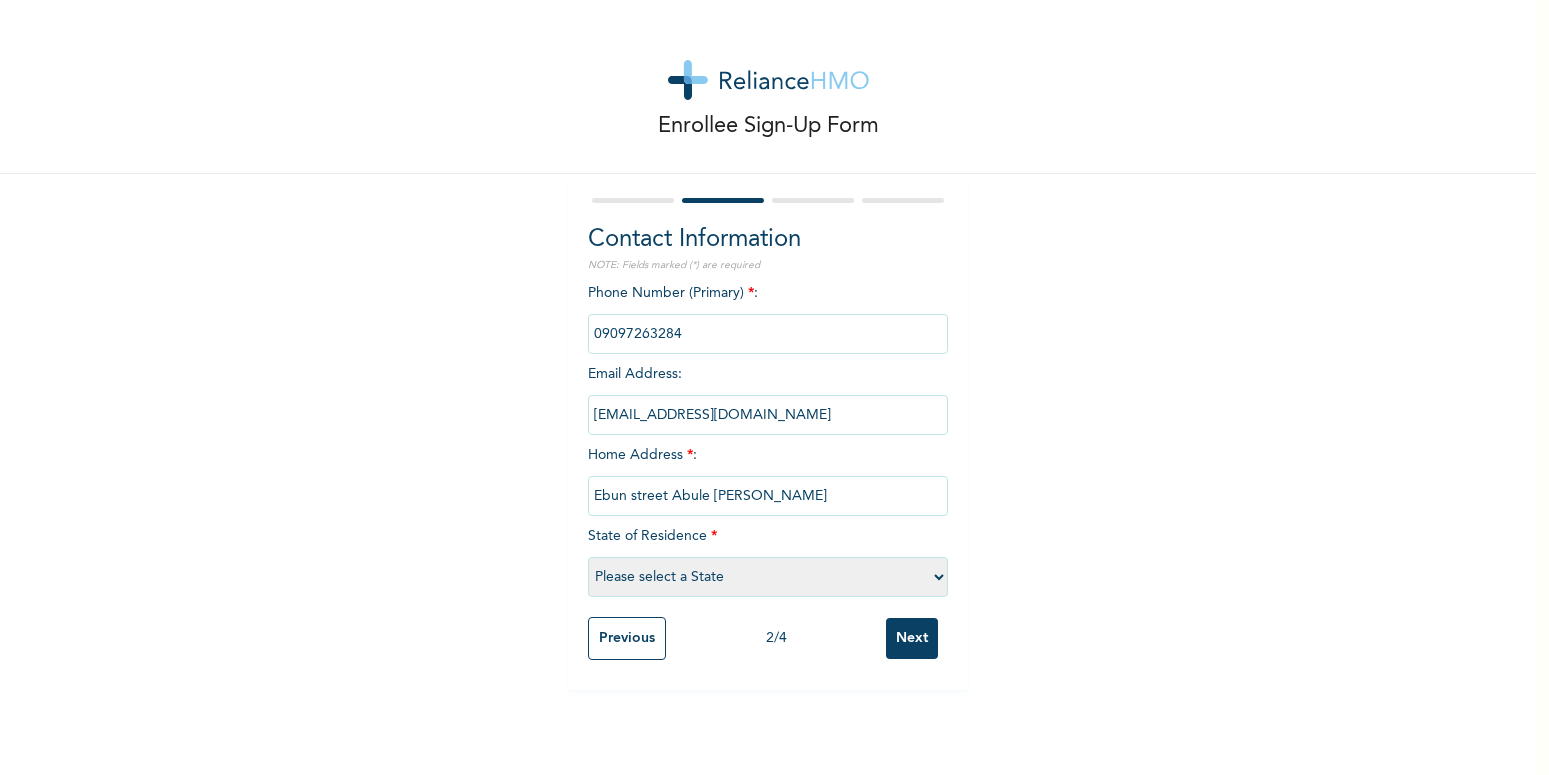 select on "25" 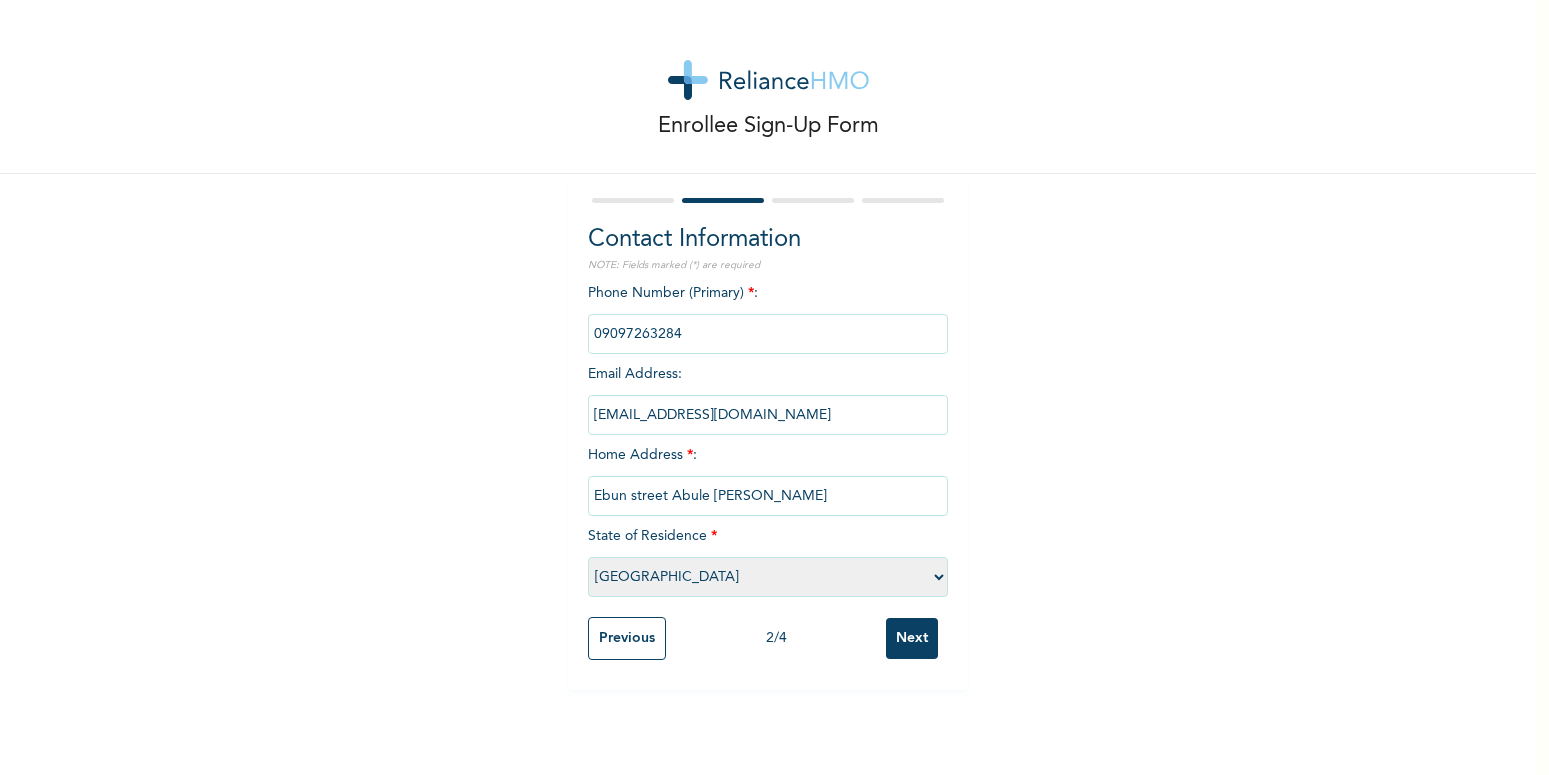 click on "[GEOGRAPHIC_DATA]" at bounding box center [0, 0] 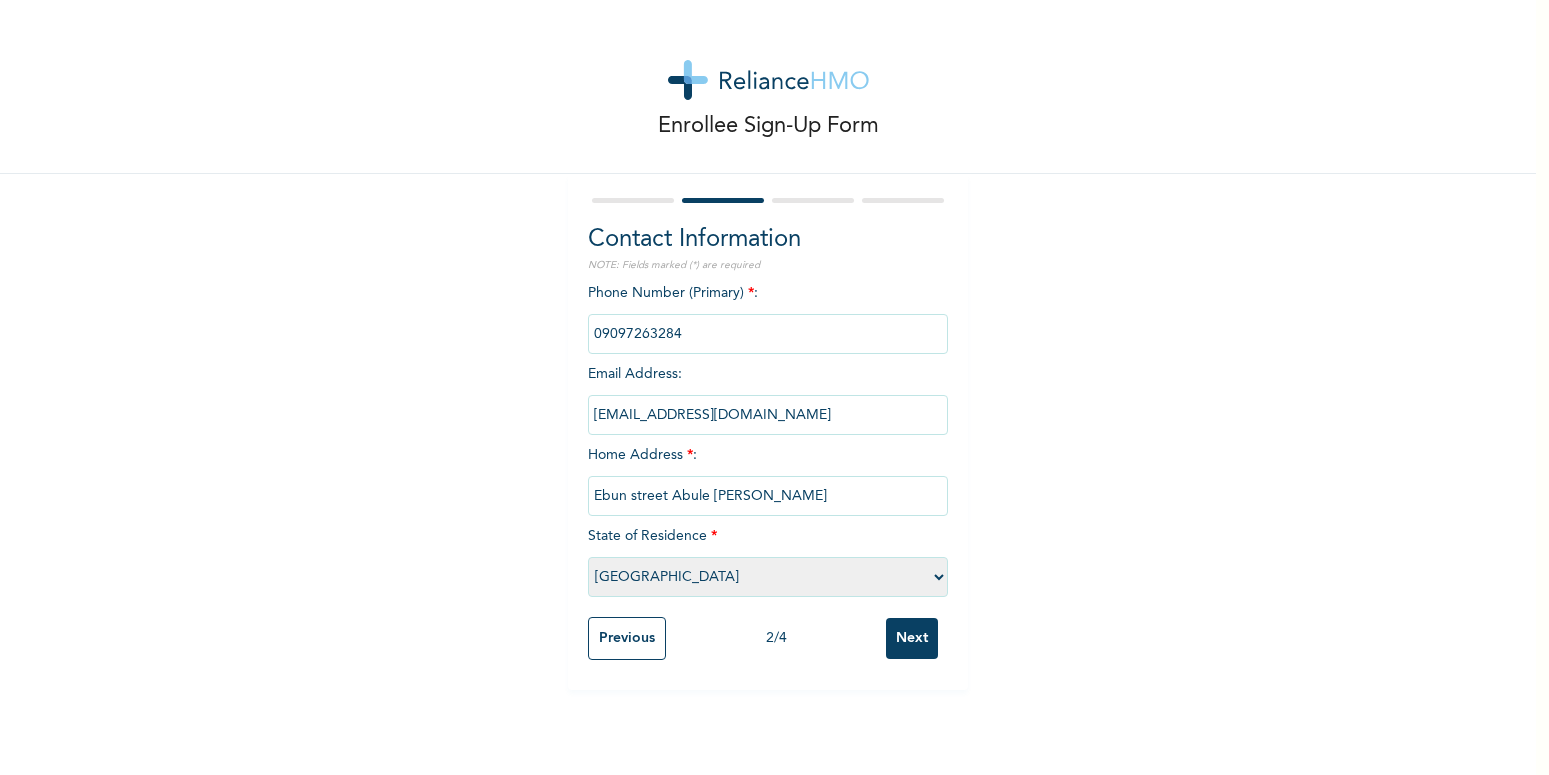 click on "Next" at bounding box center [912, 638] 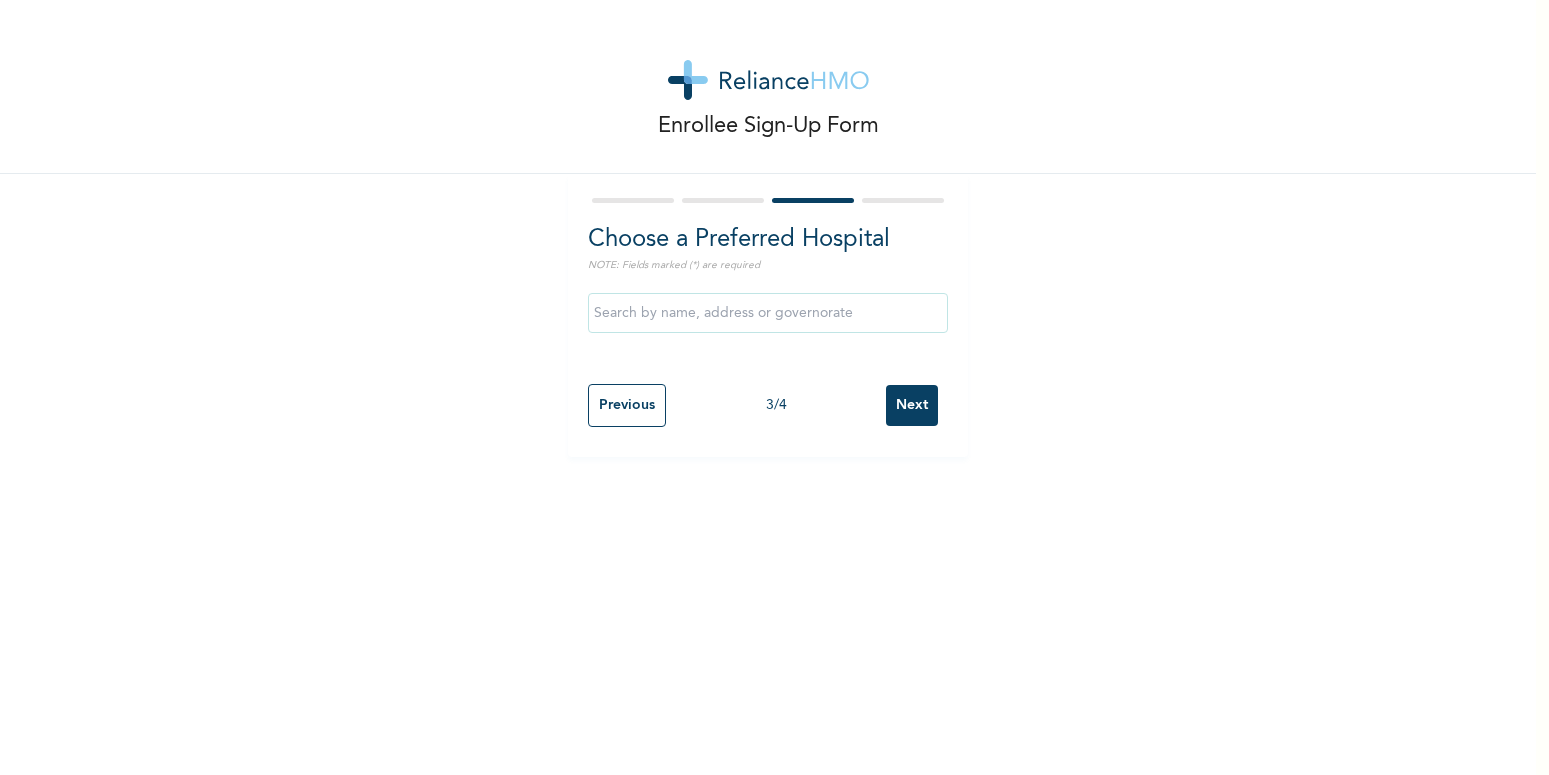 click at bounding box center [768, 313] 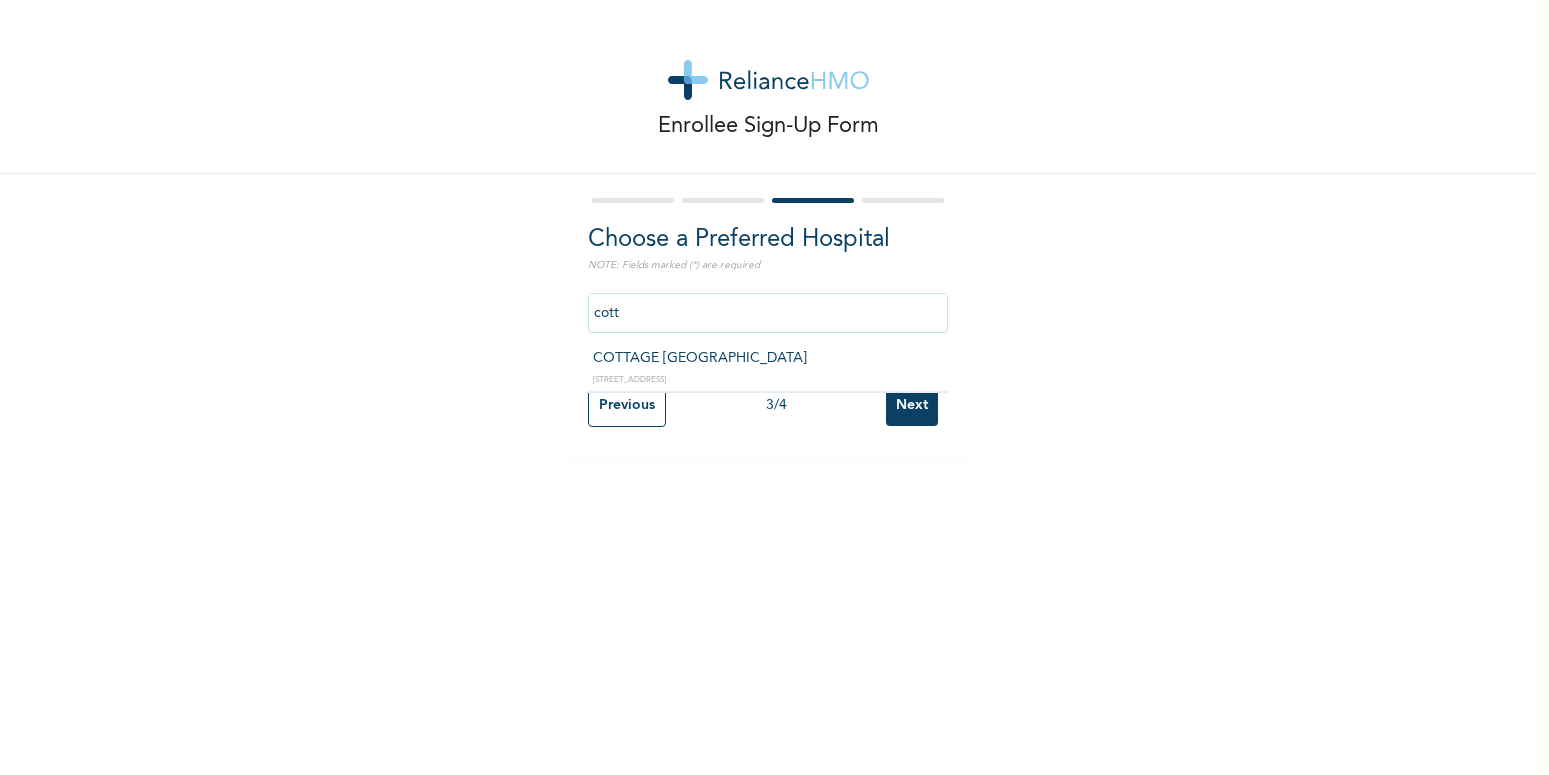 type on "COTTAGE [GEOGRAPHIC_DATA]" 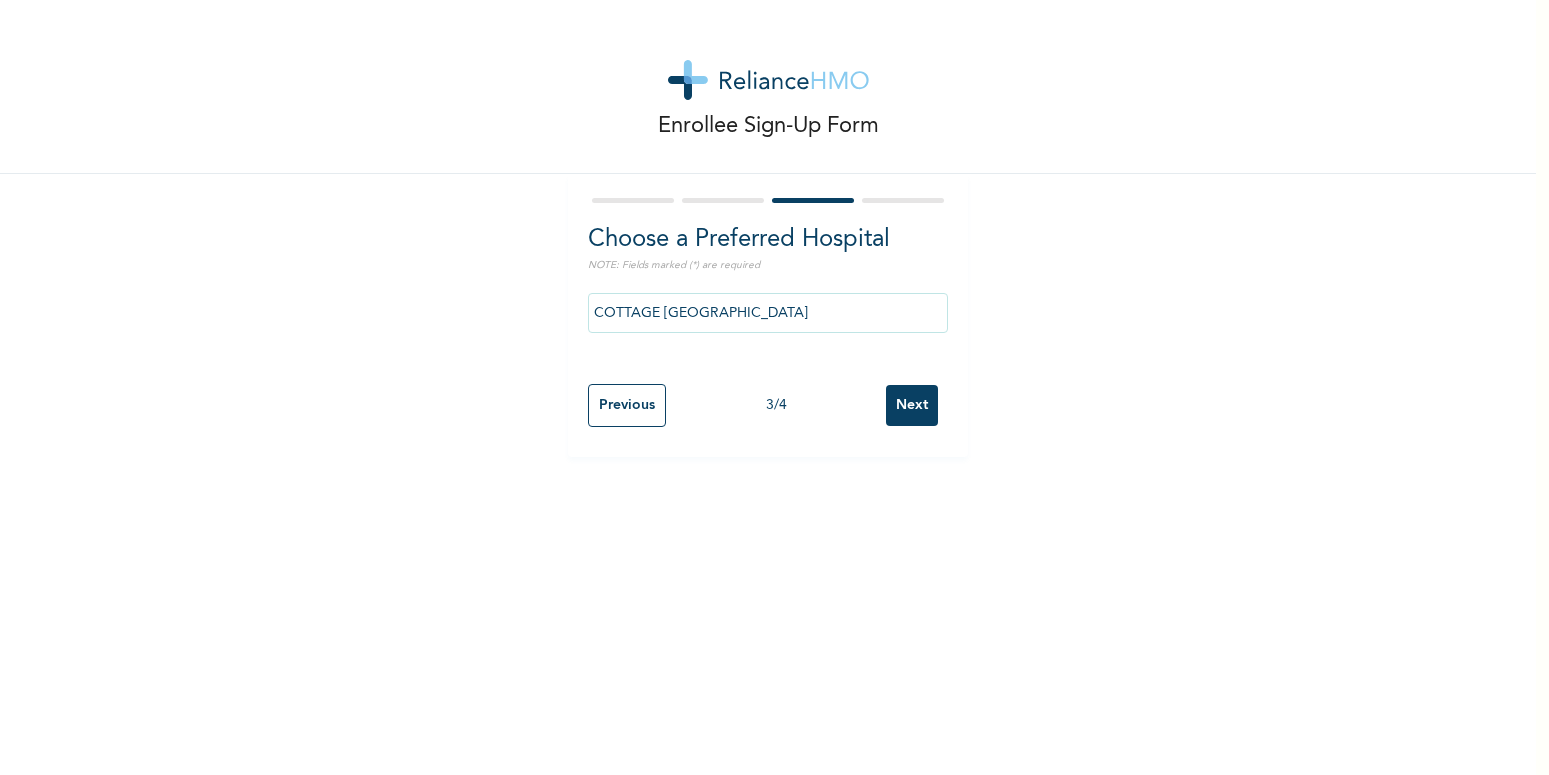 click on "Next" at bounding box center (912, 405) 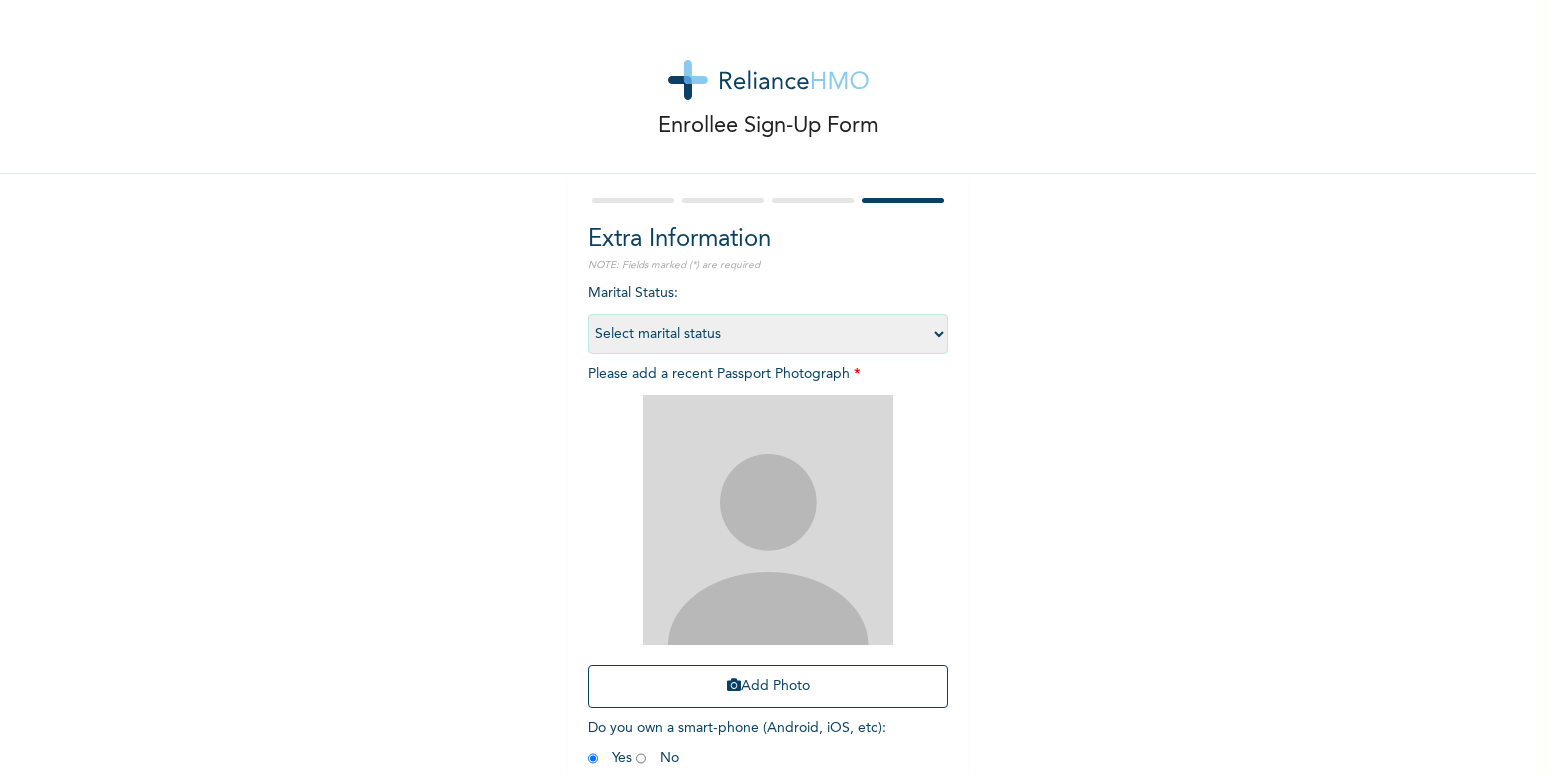 click on "Select marital status [DEMOGRAPHIC_DATA] Married [DEMOGRAPHIC_DATA] Widow/[DEMOGRAPHIC_DATA]" at bounding box center [768, 334] 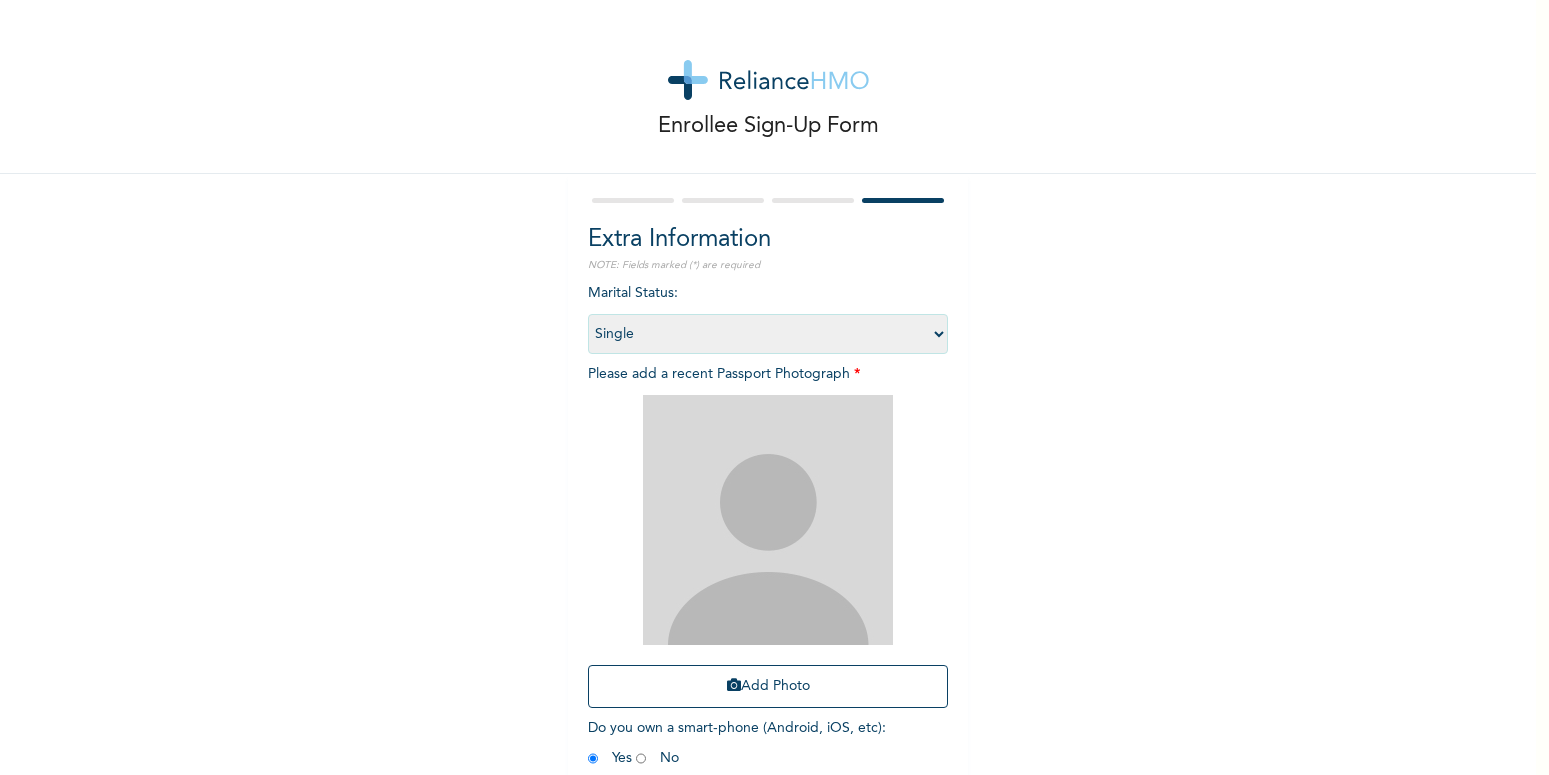 click on "Single" at bounding box center [0, 0] 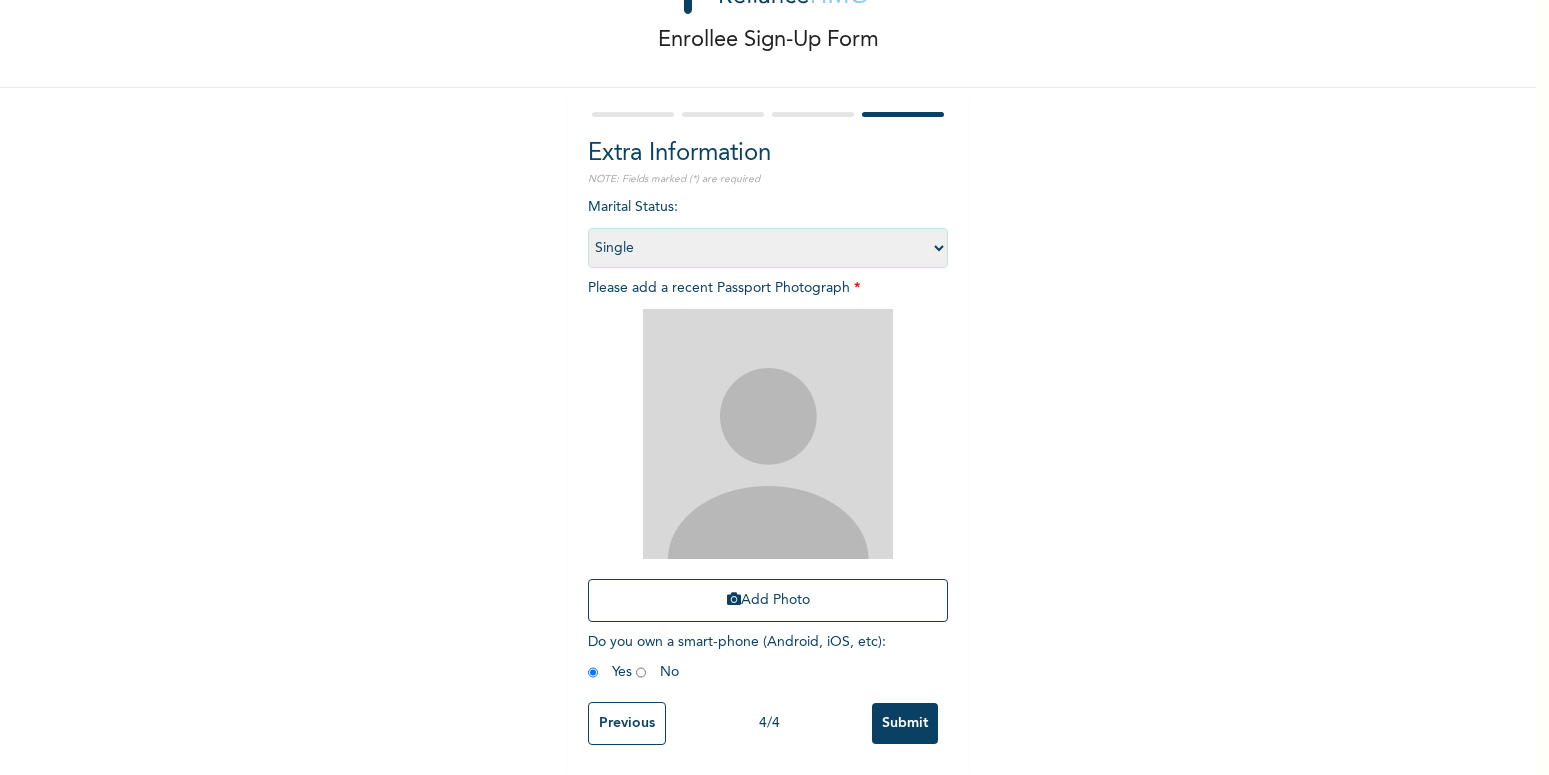 click at bounding box center (768, 434) 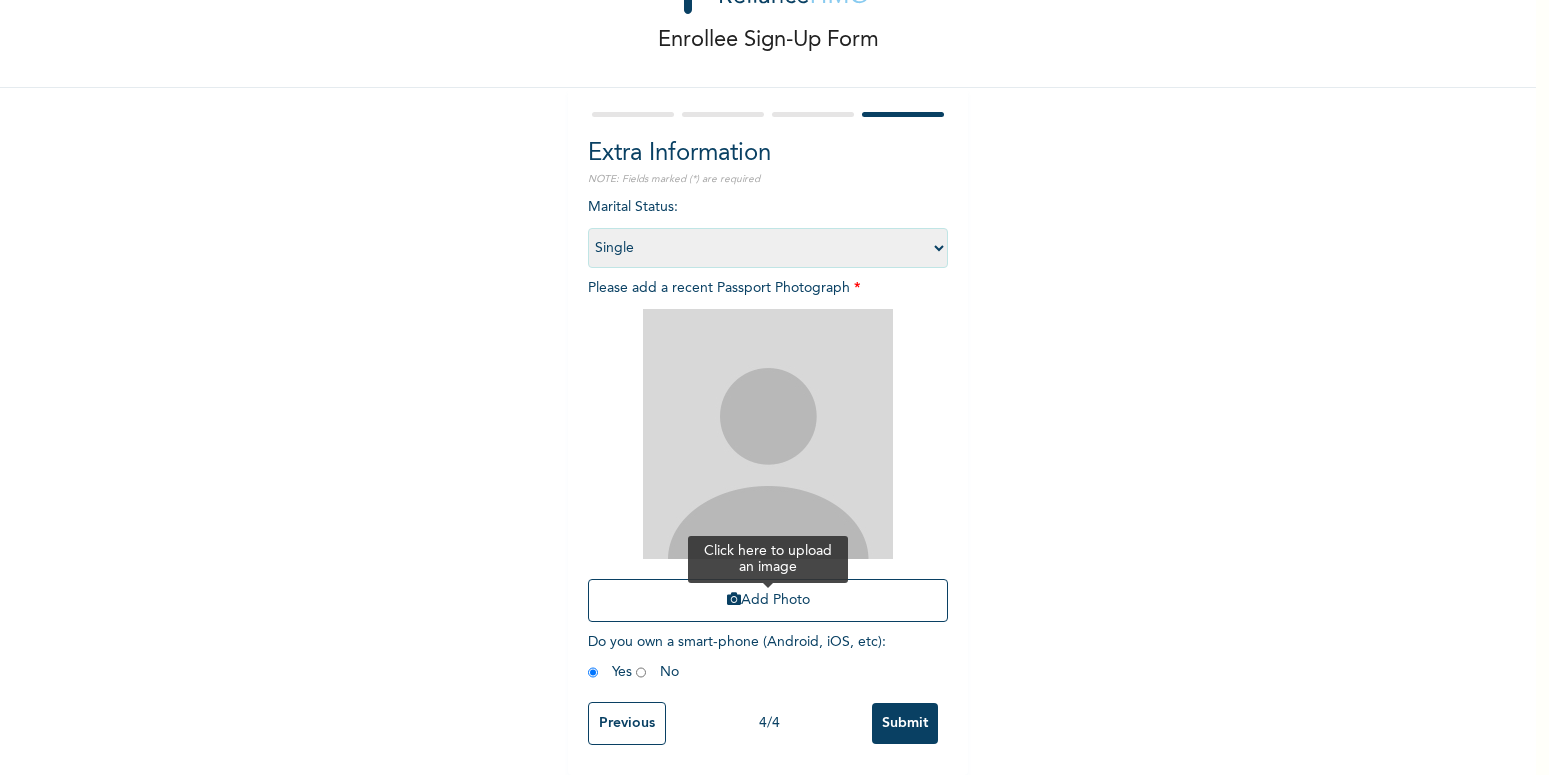 click on "Add Photo" at bounding box center (768, 600) 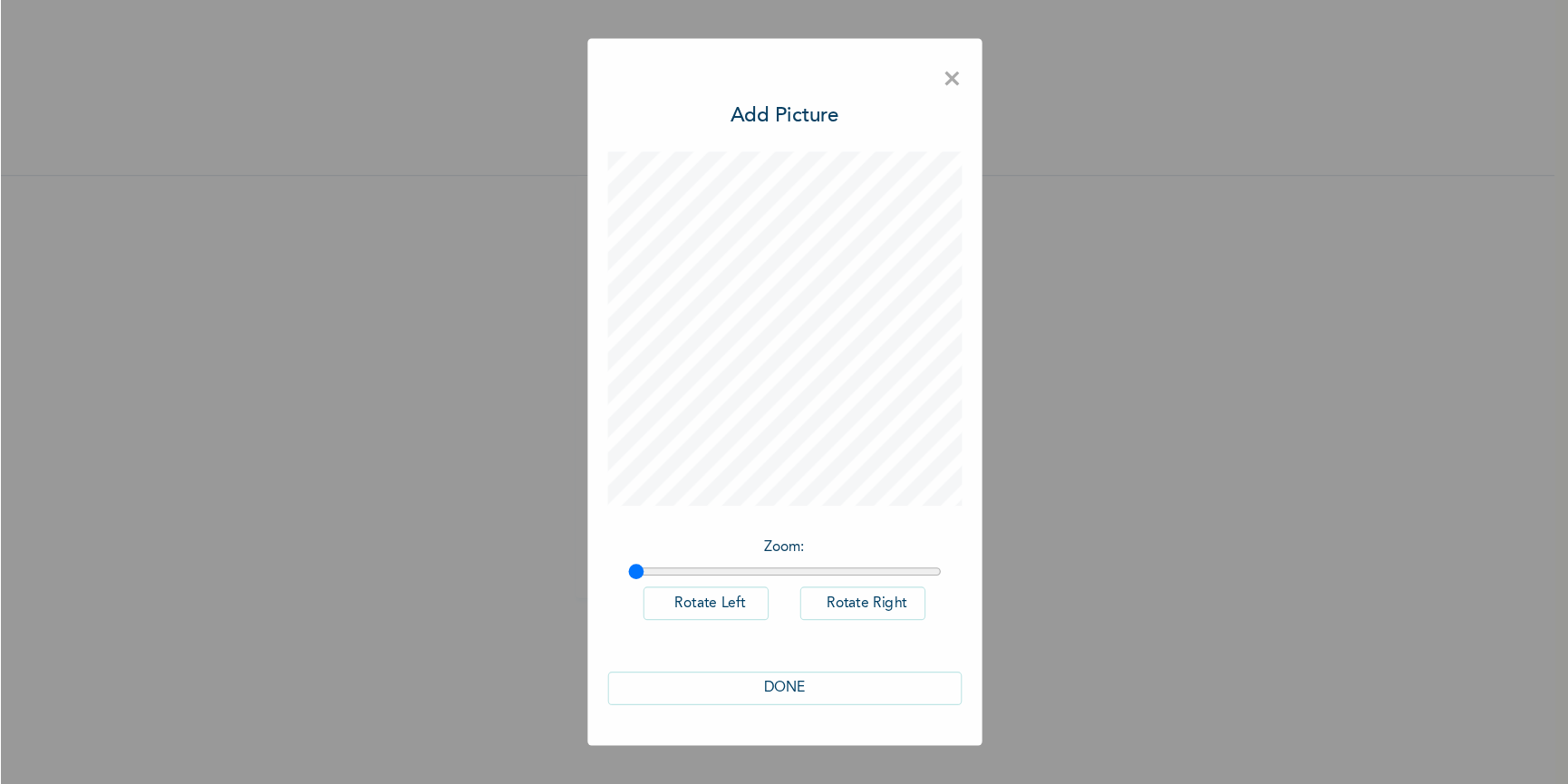 scroll, scrollTop: 0, scrollLeft: 0, axis: both 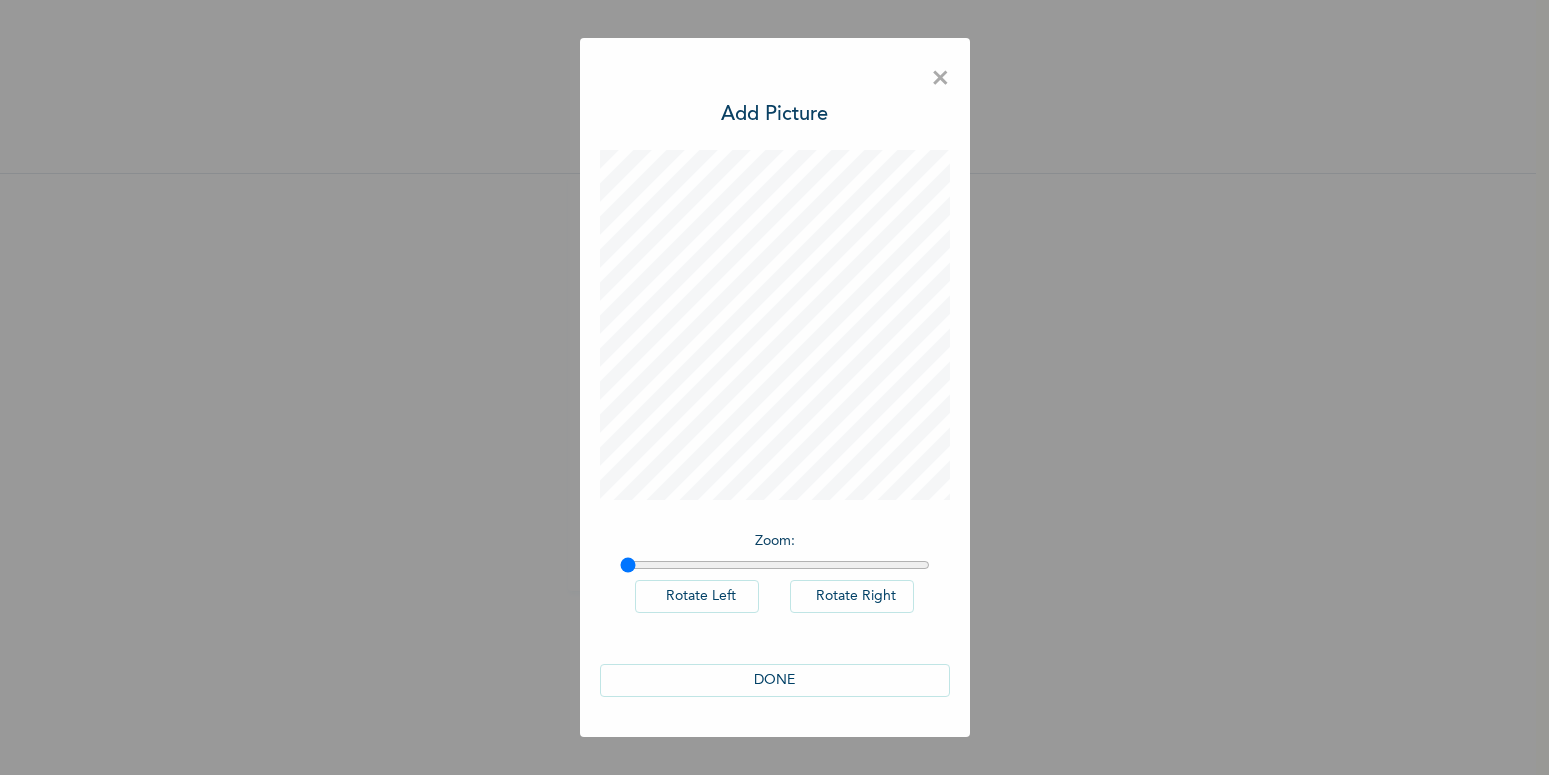 type 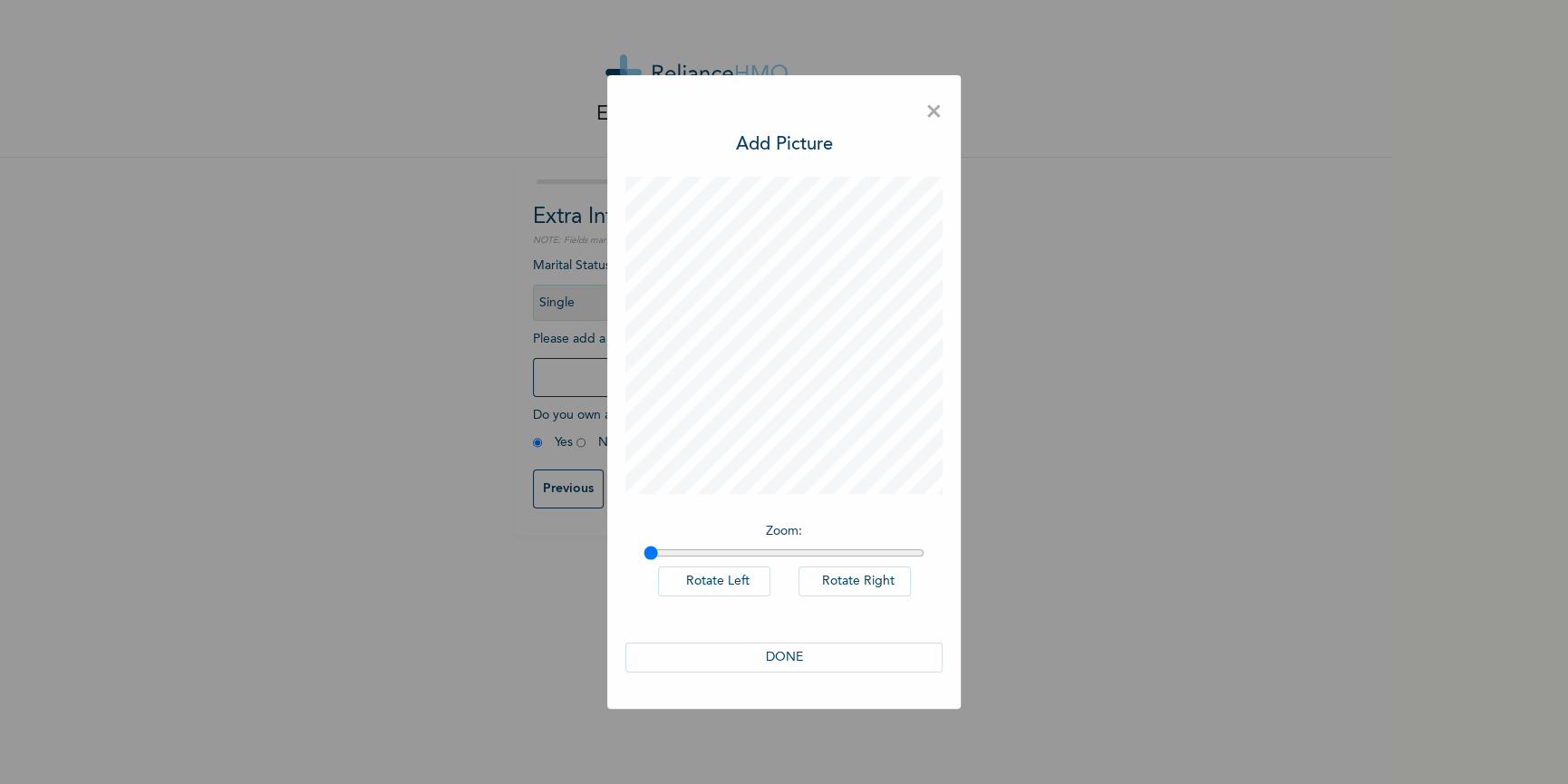 click on "Rotate Right" at bounding box center [855, 581] 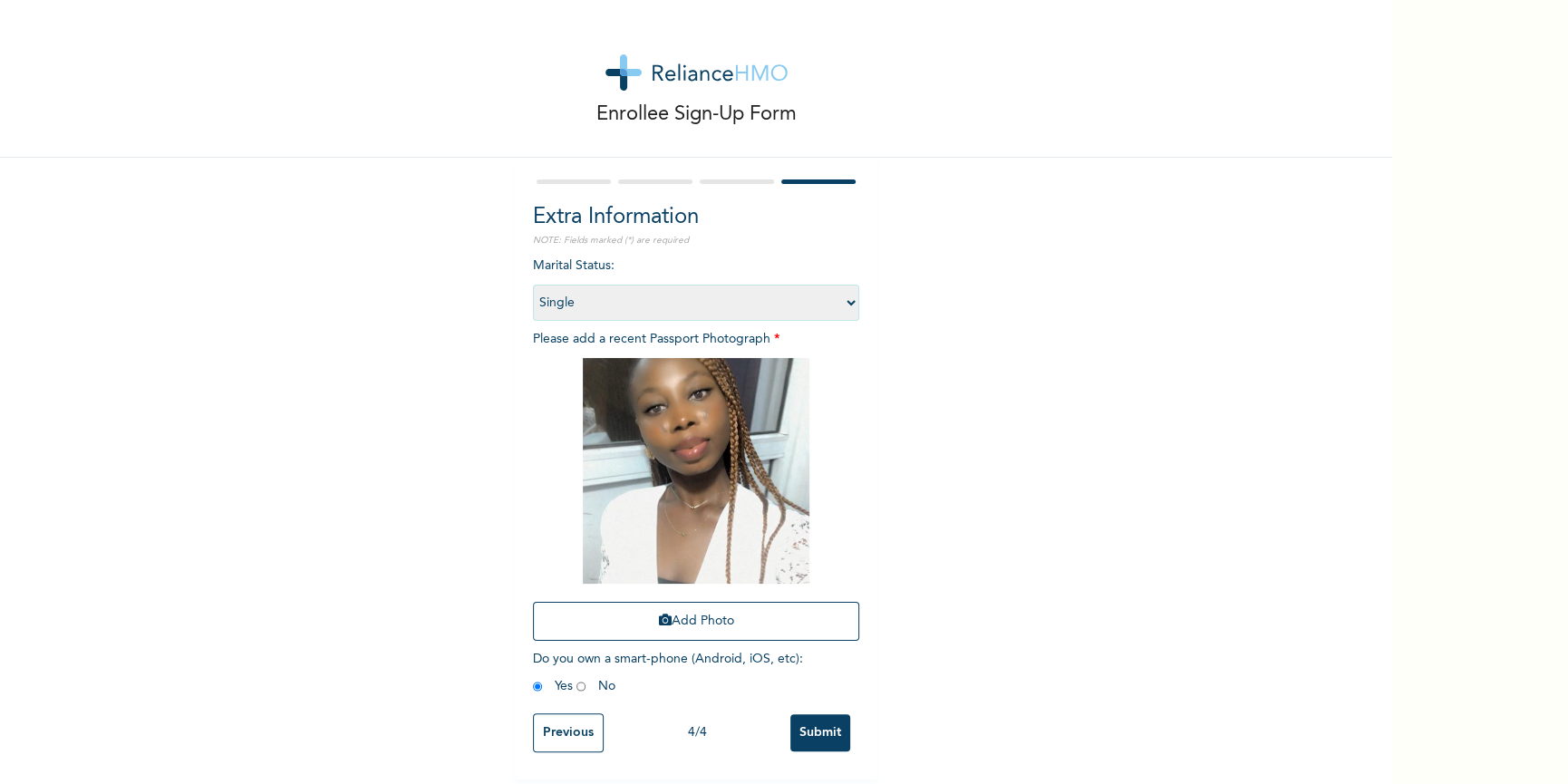 click on "Submit" at bounding box center [820, 732] 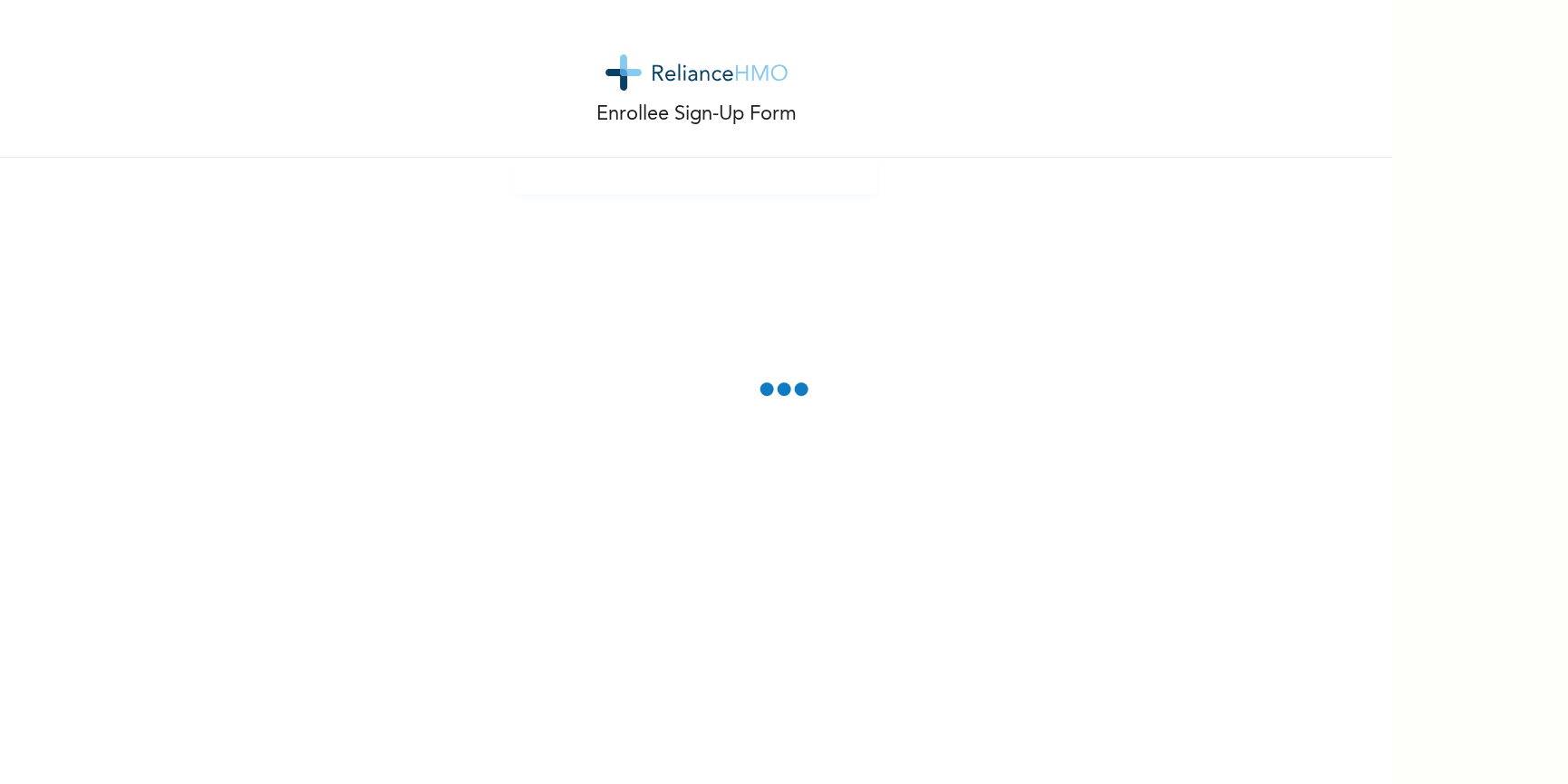 click on "Enrollee Sign-Up Form" at bounding box center (696, 114) 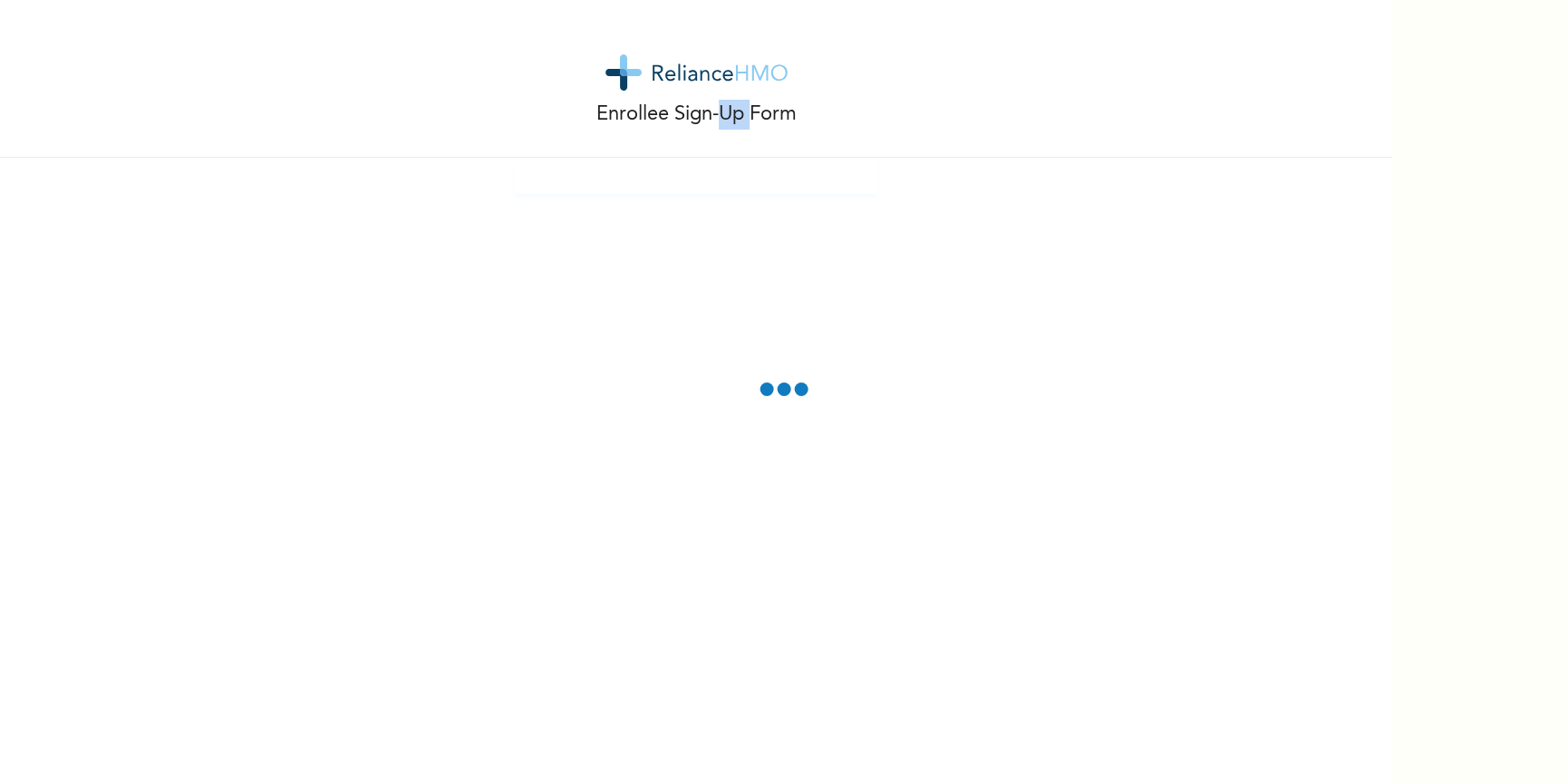 click on "Enrollee Sign-Up Form" at bounding box center [696, 114] 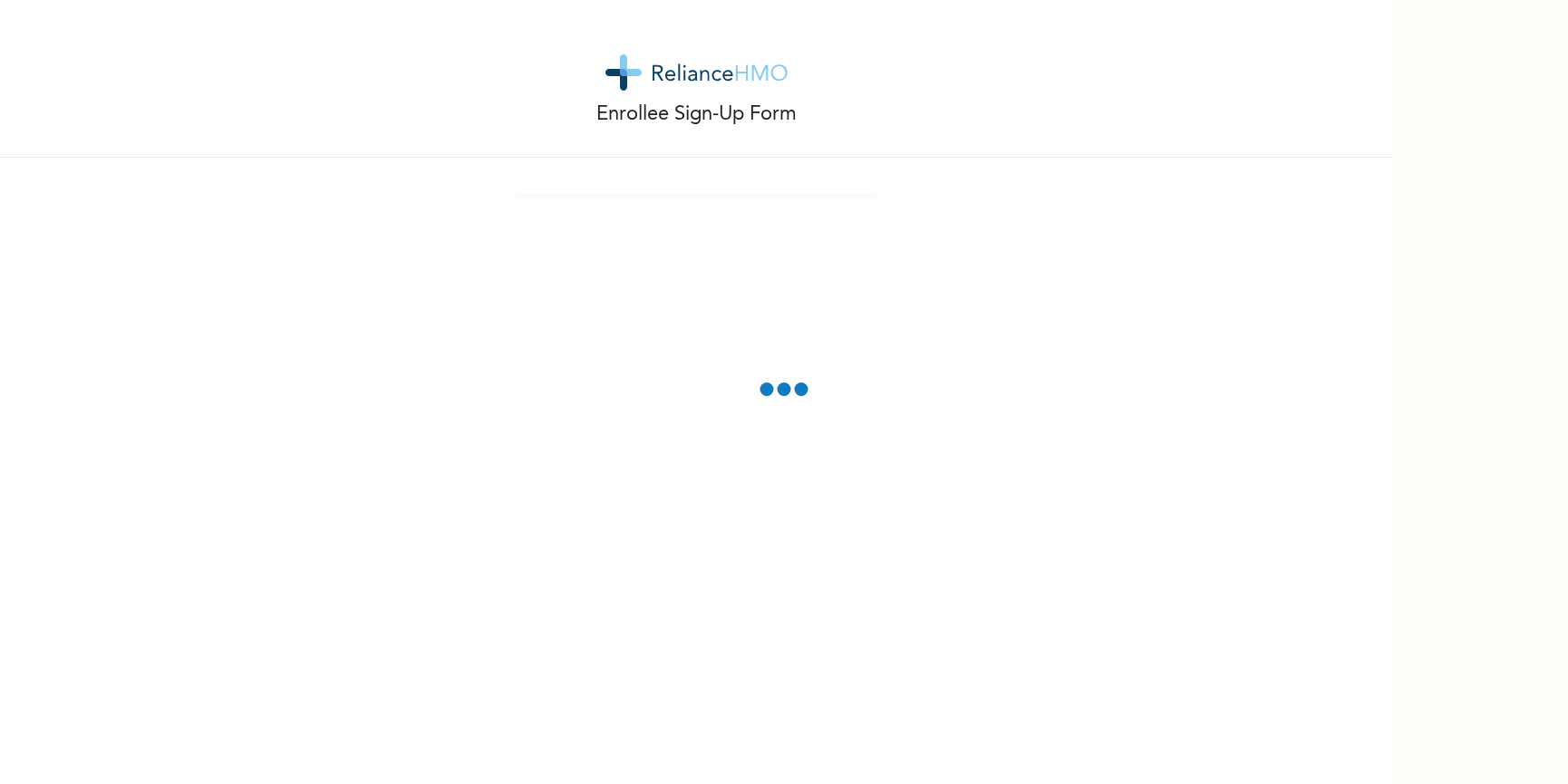 scroll, scrollTop: 0, scrollLeft: 0, axis: both 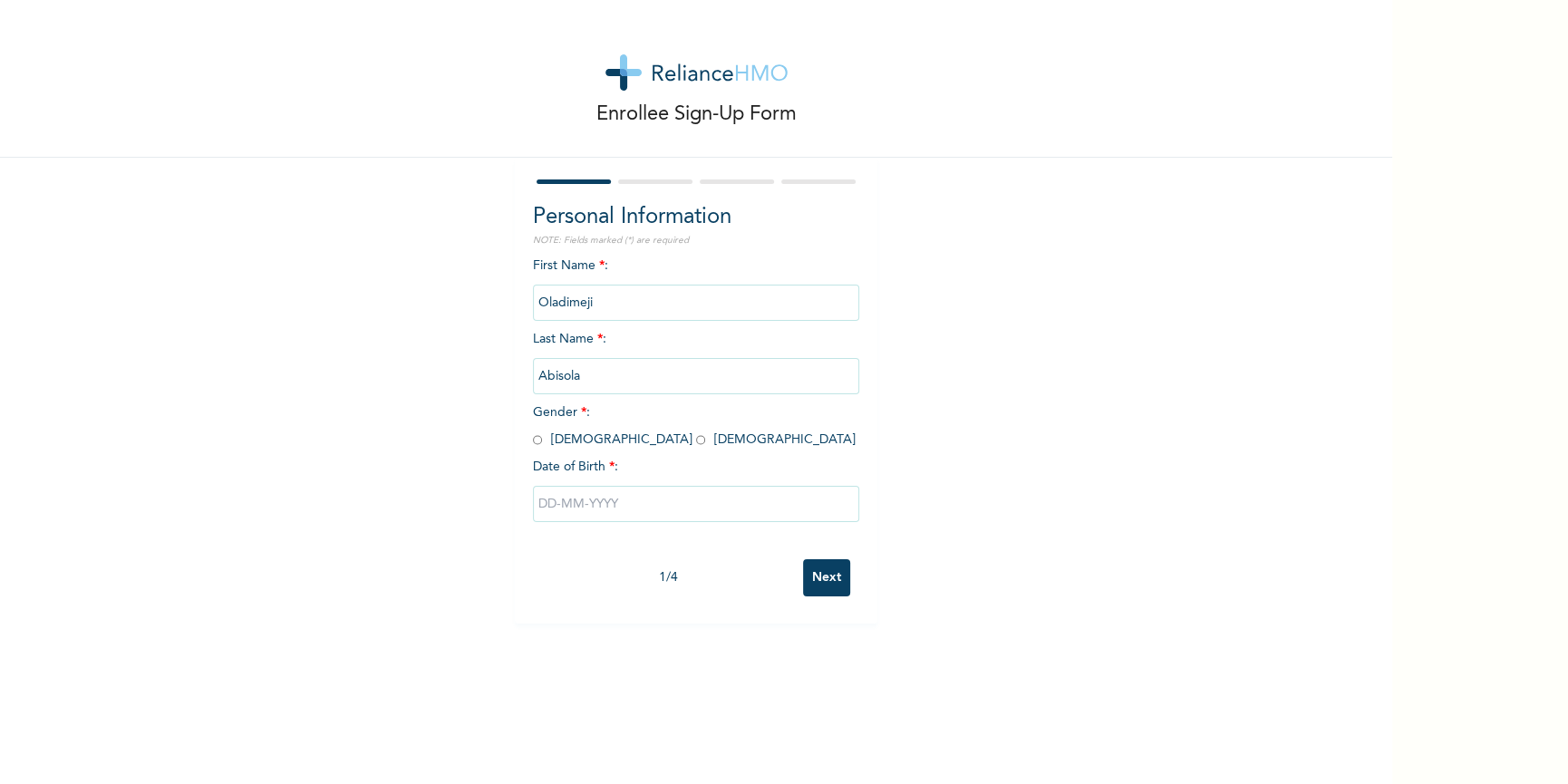 click at bounding box center [696, 504] 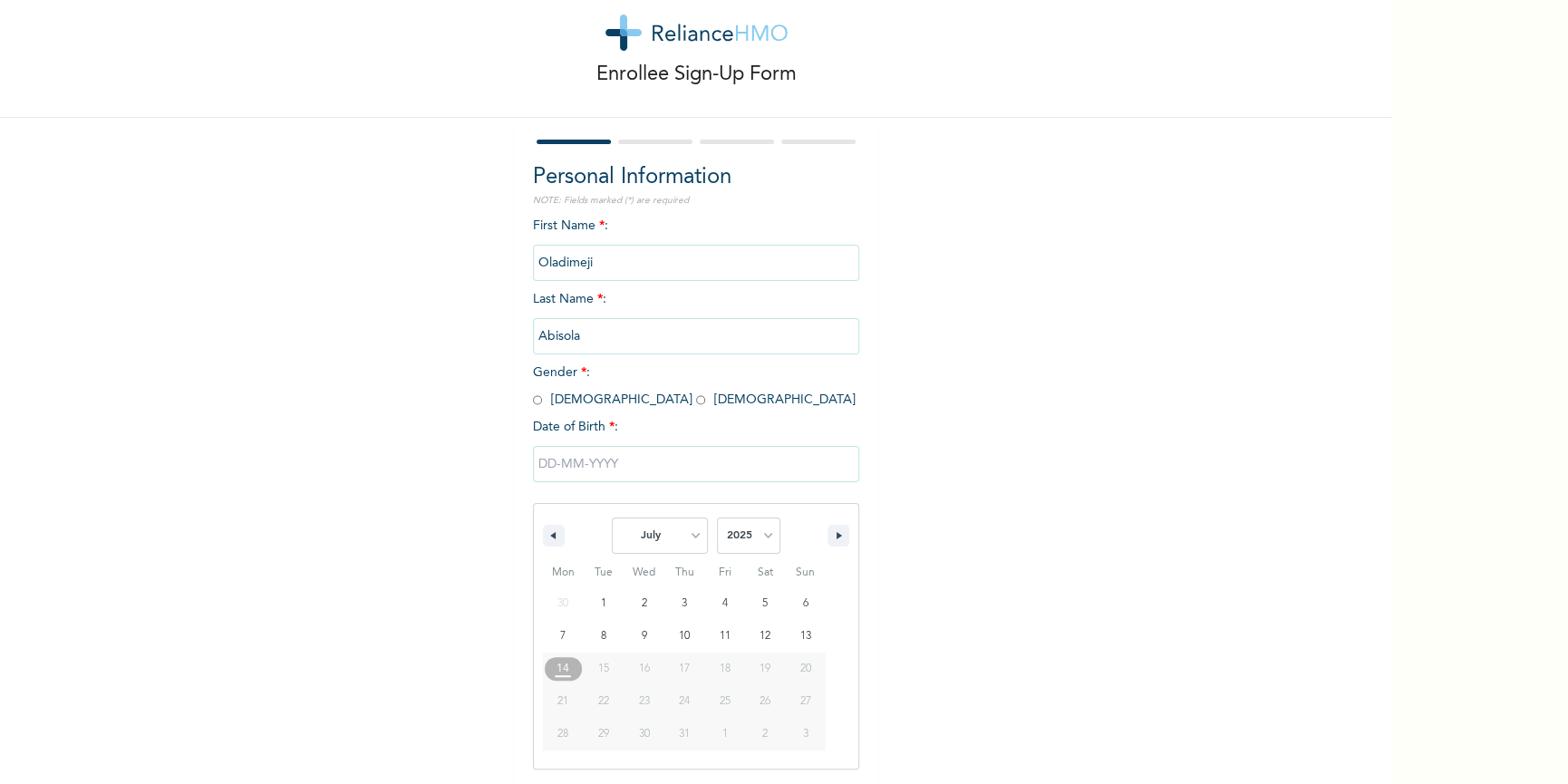 scroll, scrollTop: 44, scrollLeft: 0, axis: vertical 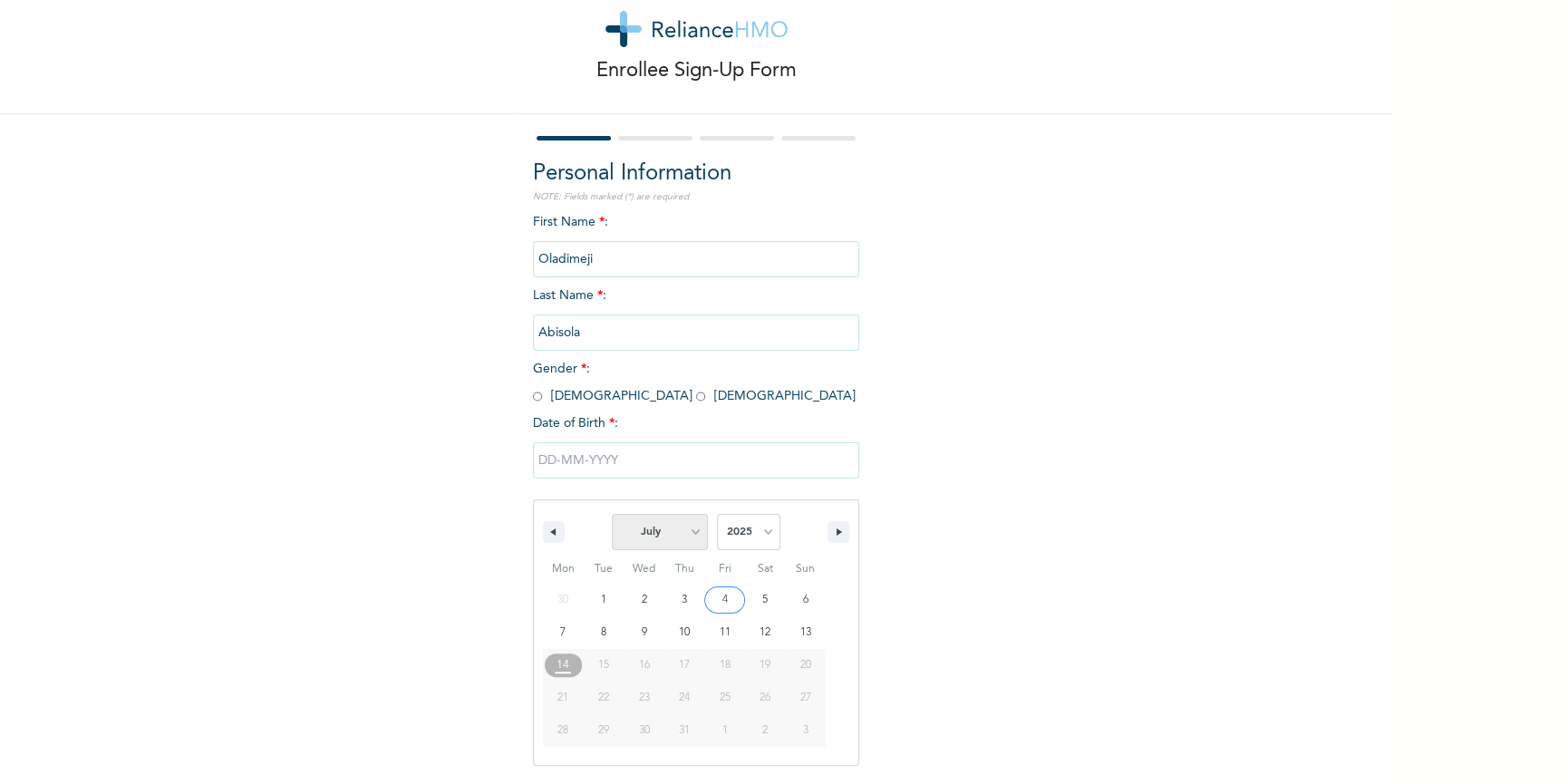 click on "January February March April May June July August September October November December" at bounding box center [660, 532] 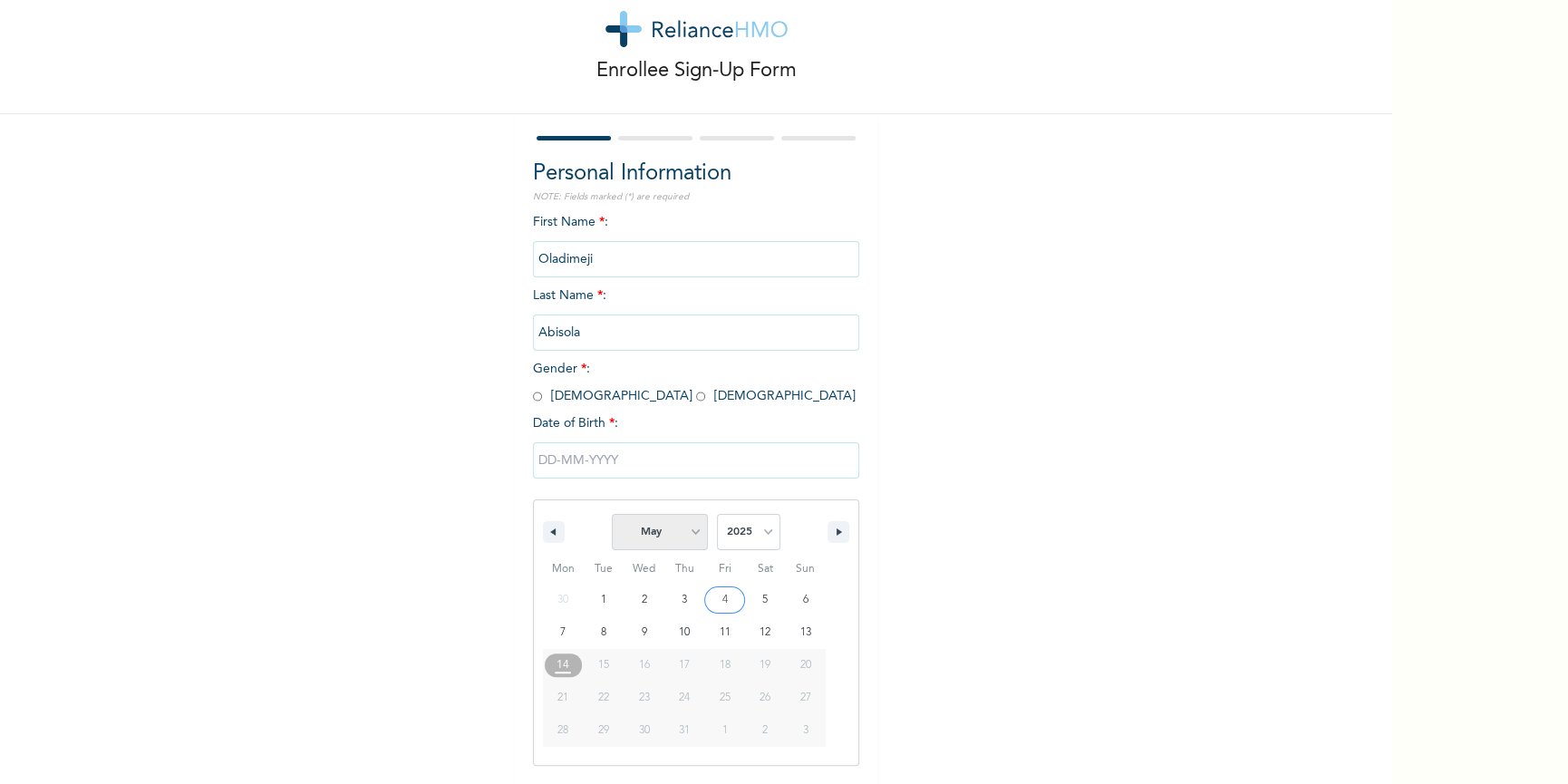click on "May" at bounding box center (0, 0) 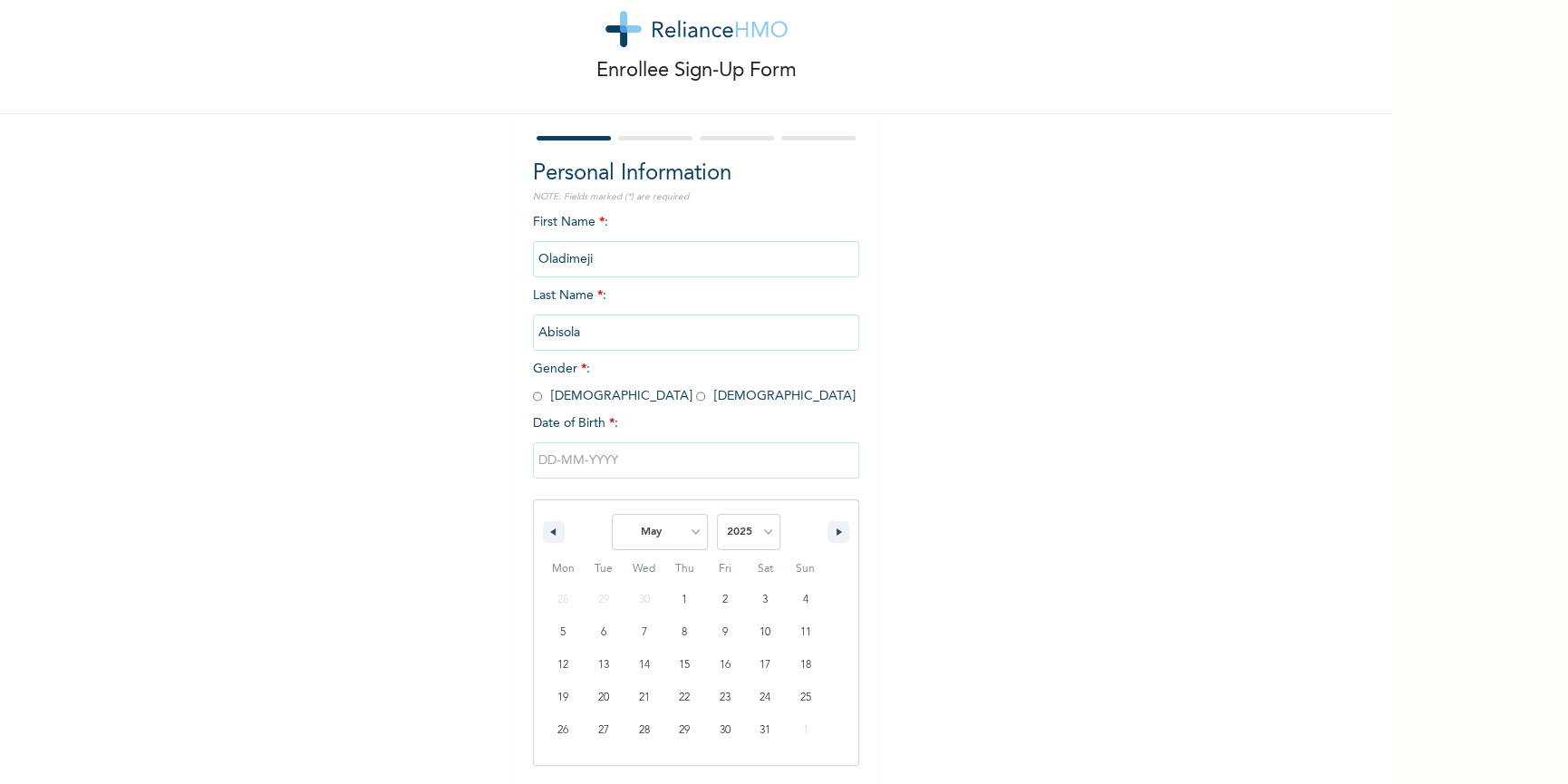 click at bounding box center [696, 460] 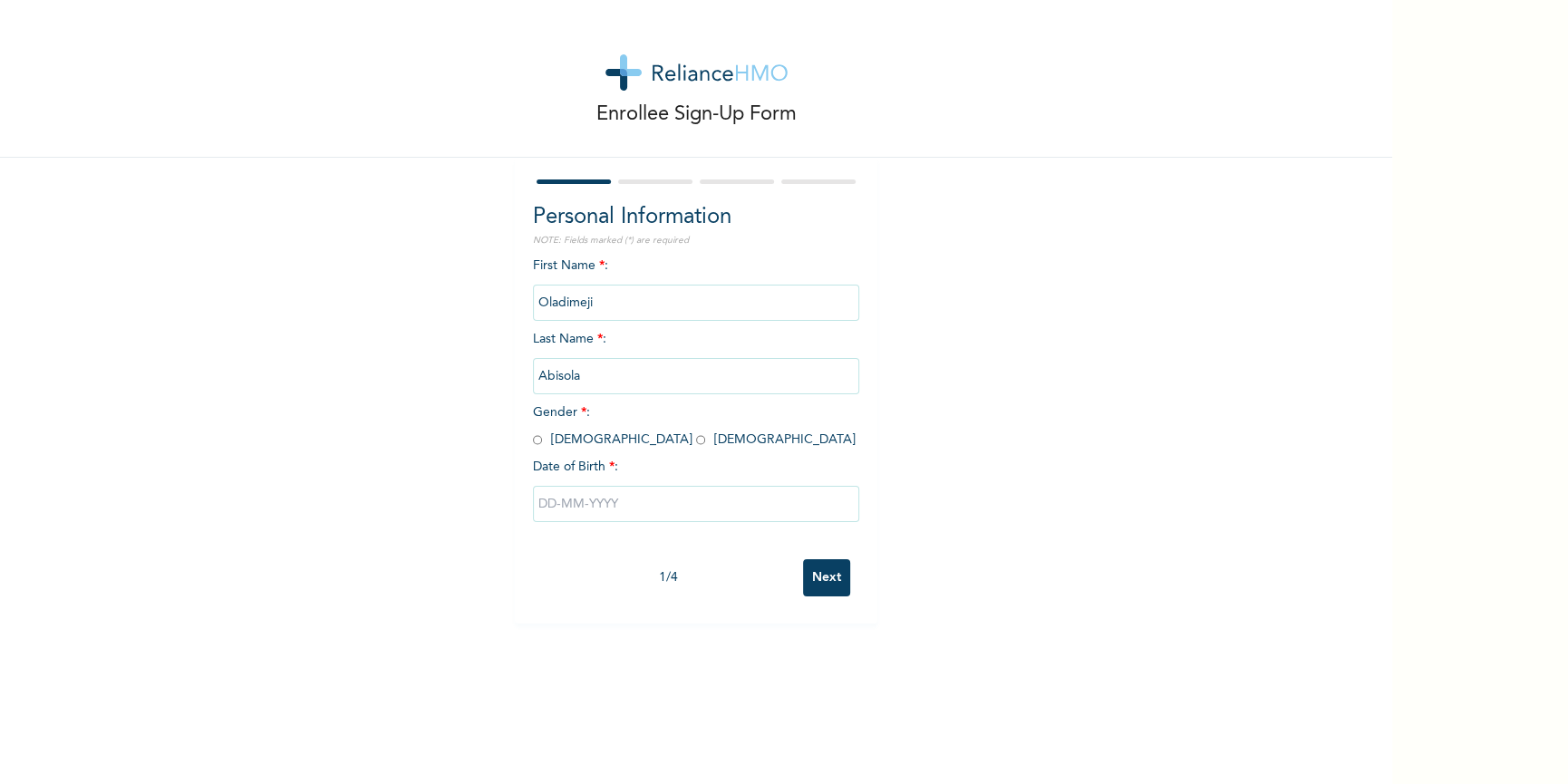 scroll, scrollTop: 0, scrollLeft: 0, axis: both 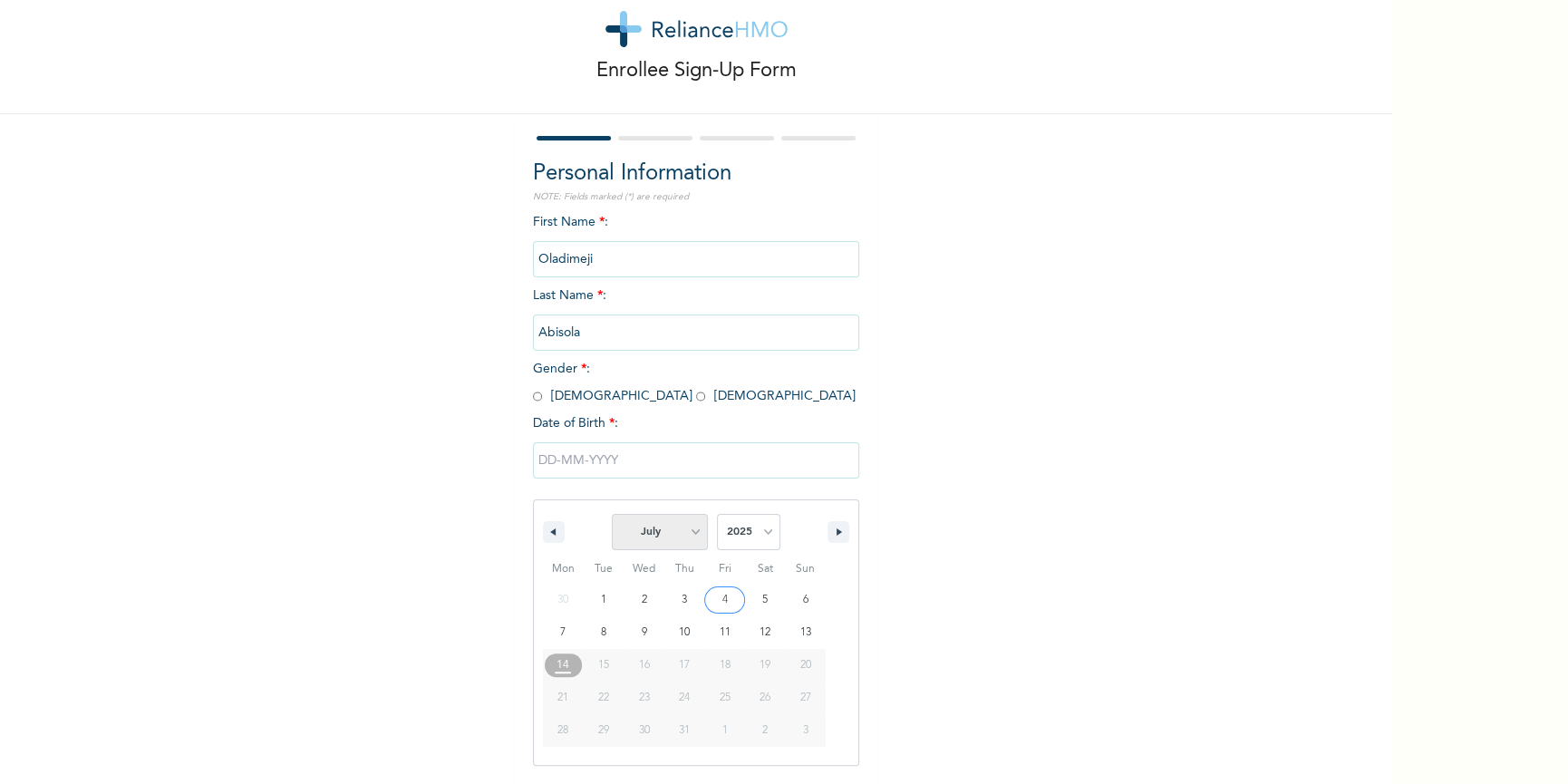 click on "January February March April May June July August September October November December" at bounding box center (660, 532) 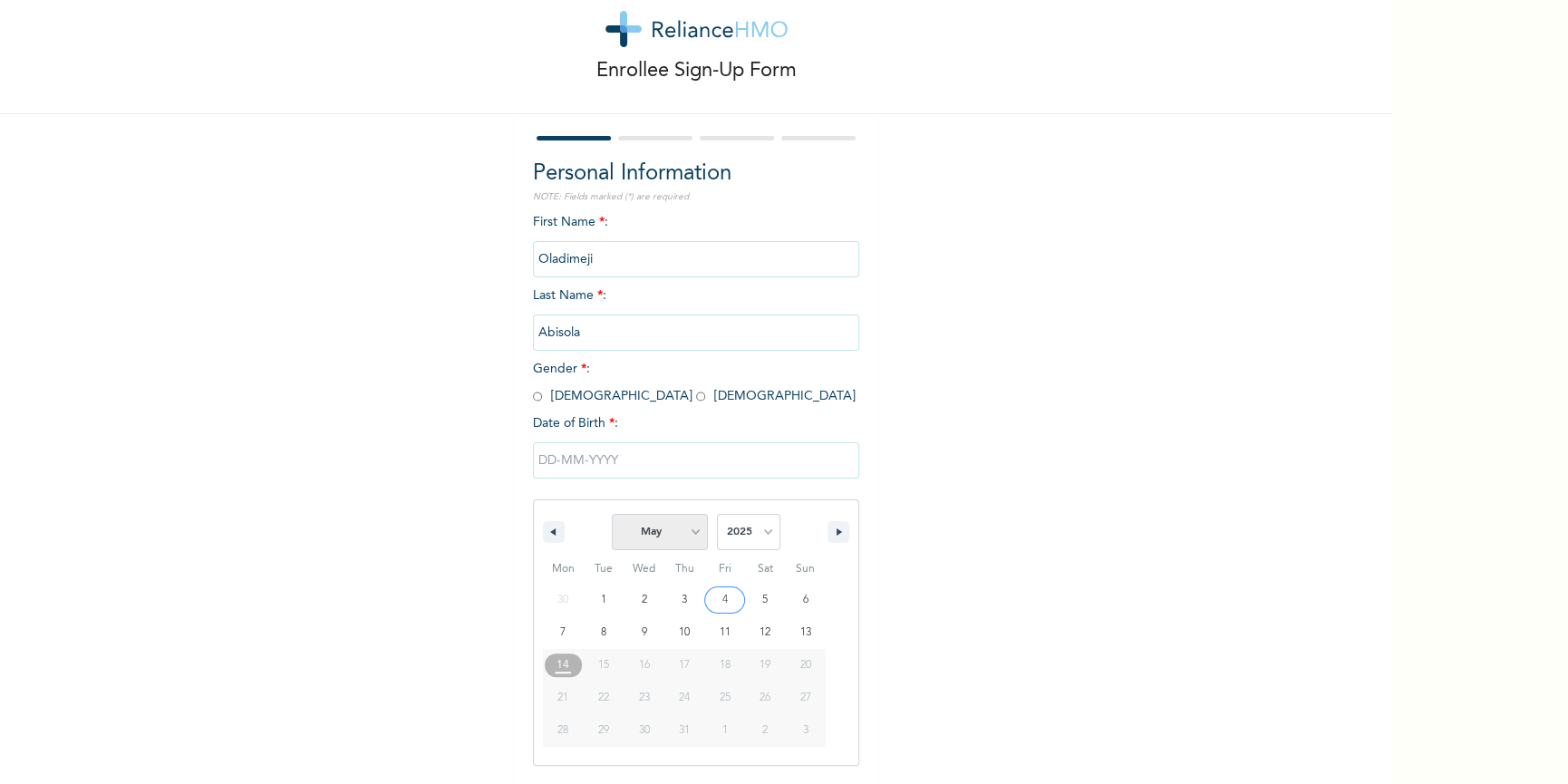 click on "May" at bounding box center (0, 0) 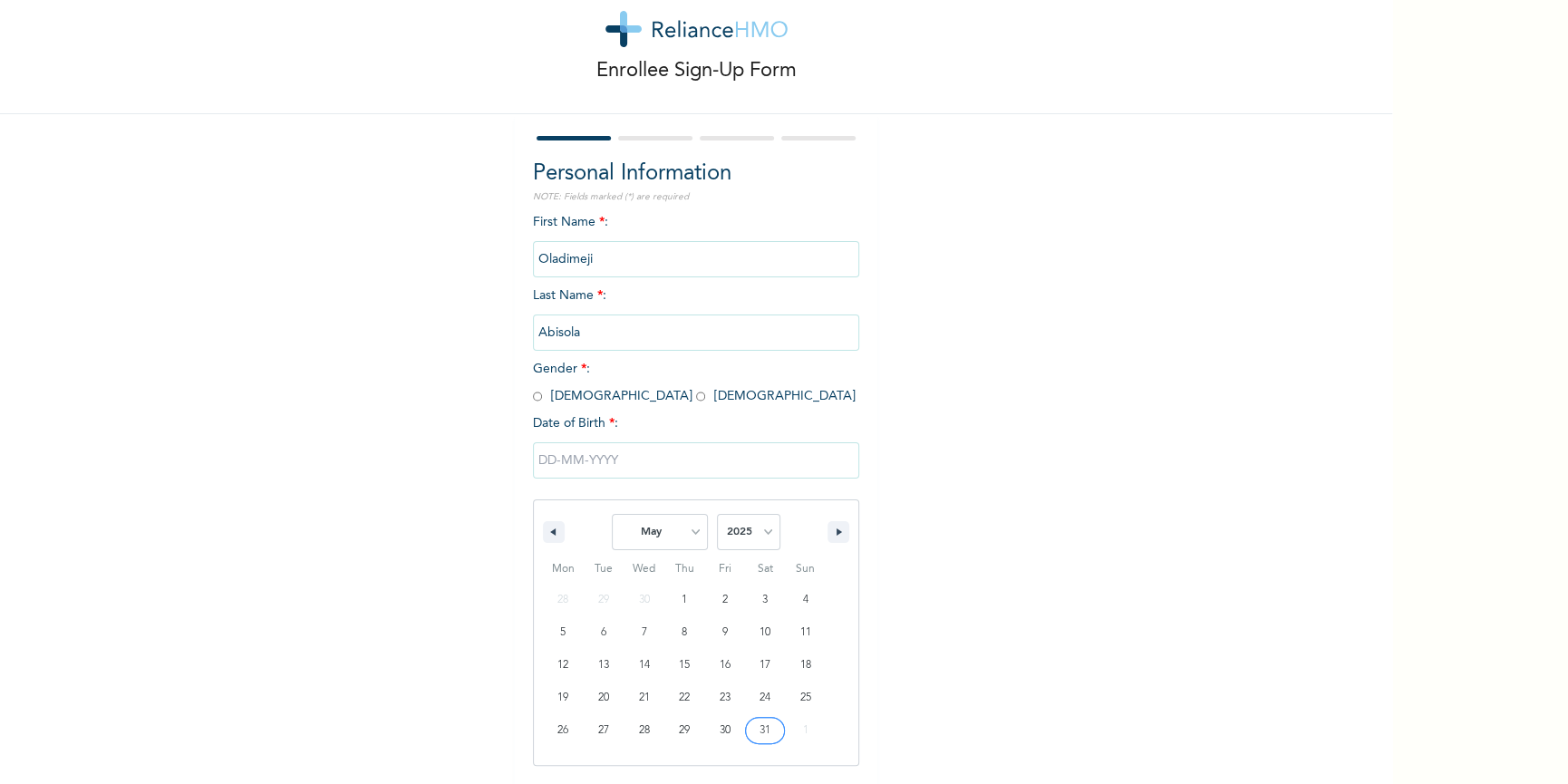 type on "[DATE]" 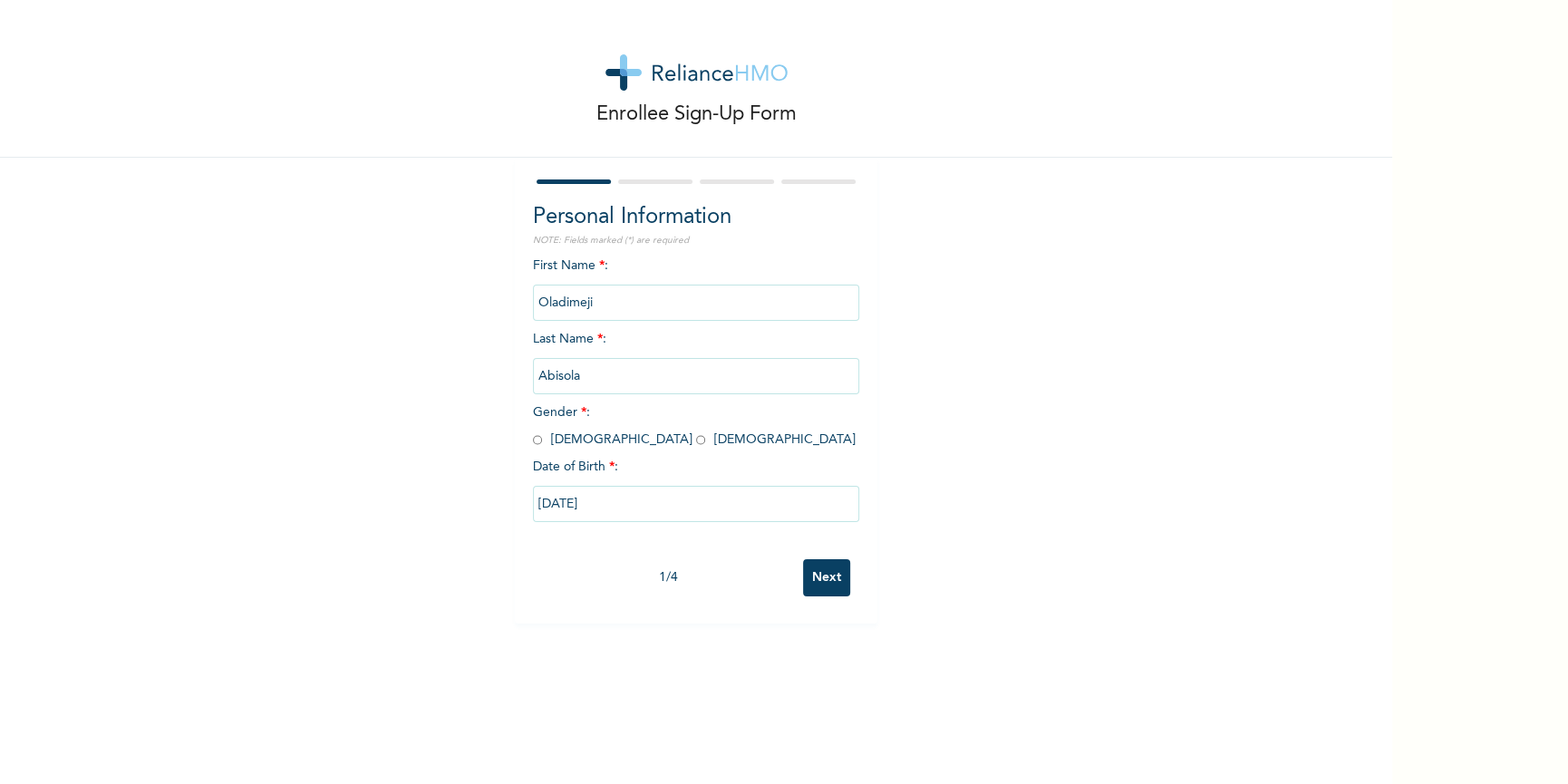 scroll, scrollTop: 0, scrollLeft: 0, axis: both 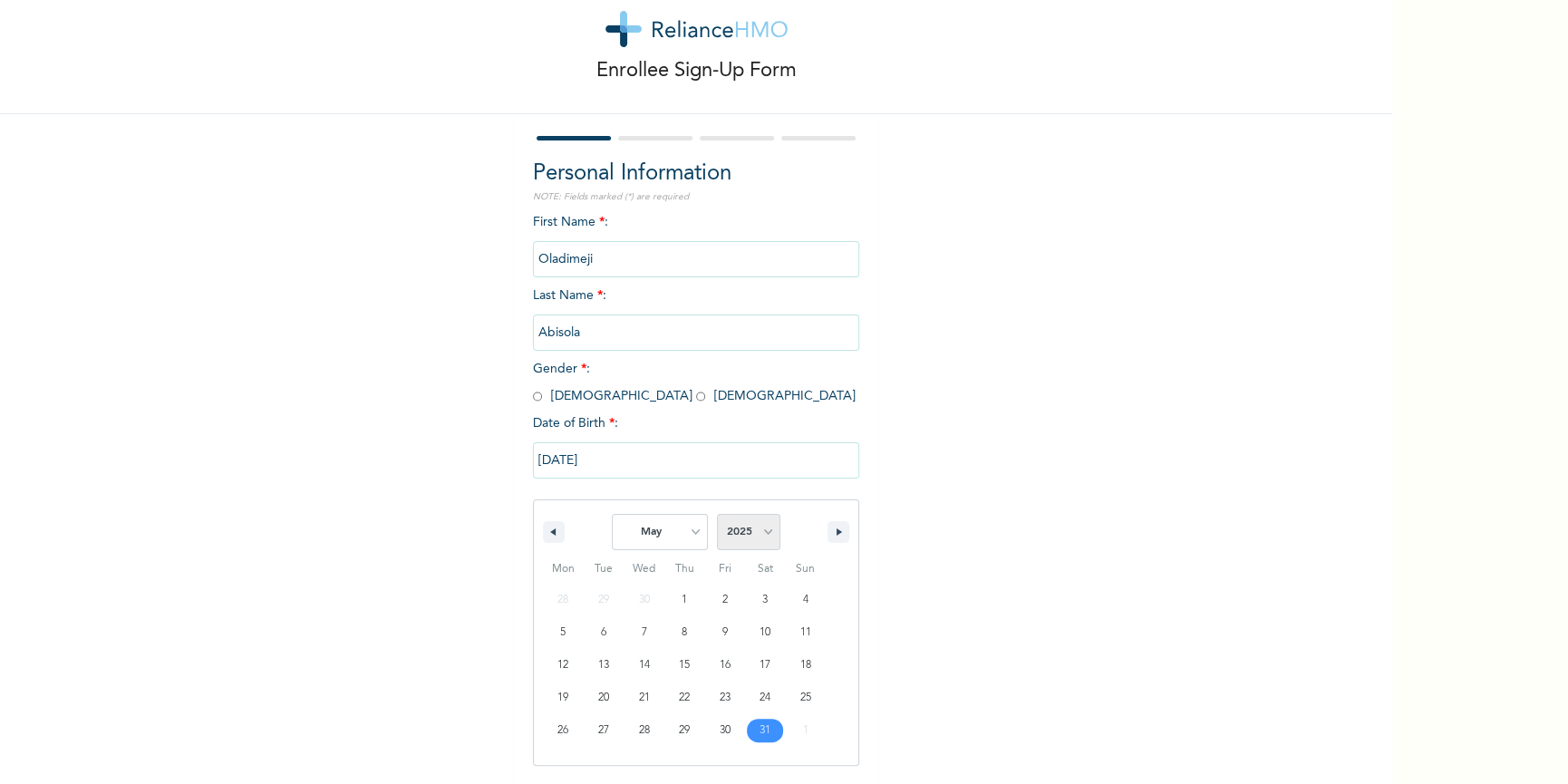 select on "1997" 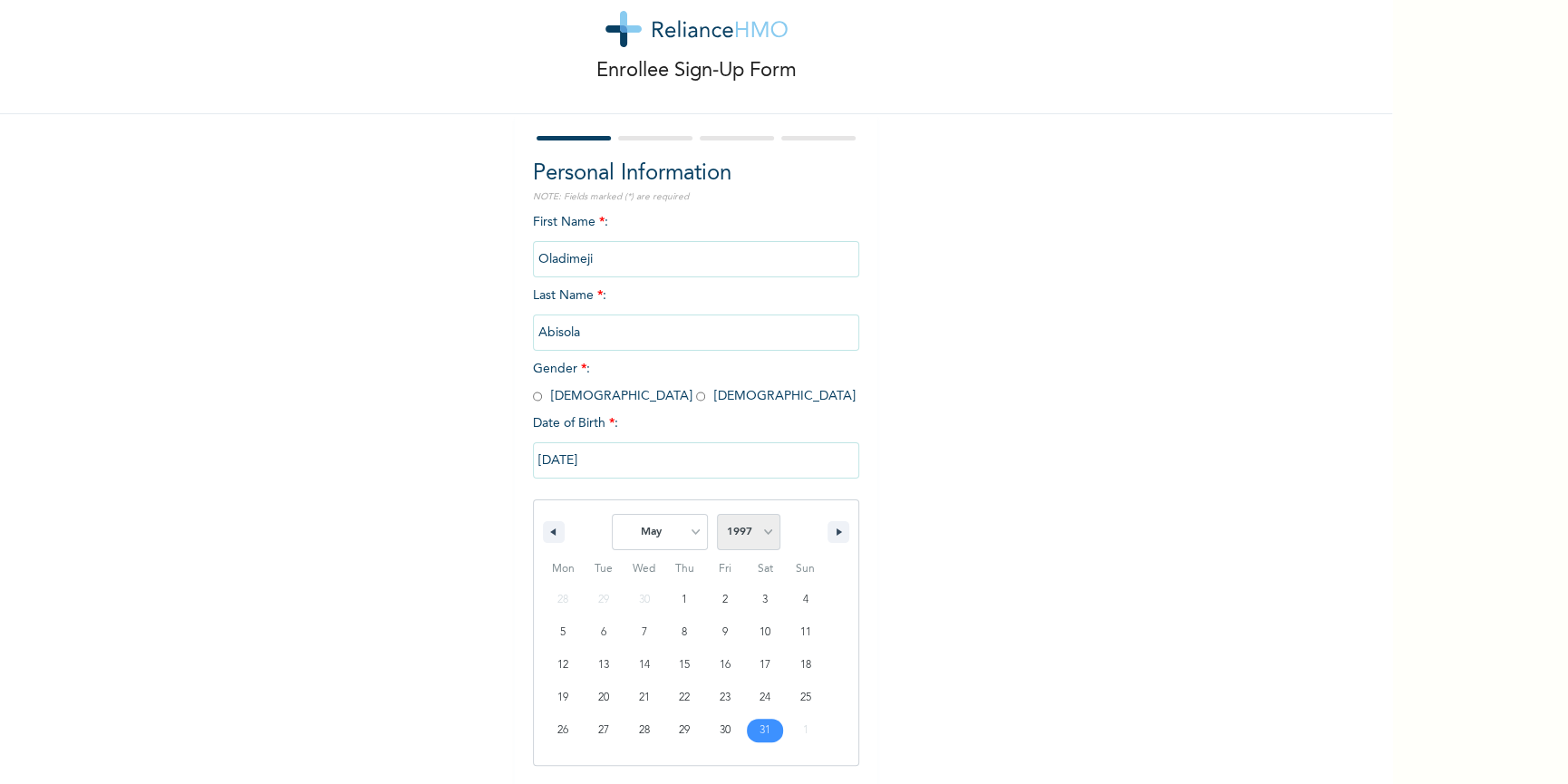 click on "1997" at bounding box center (0, 0) 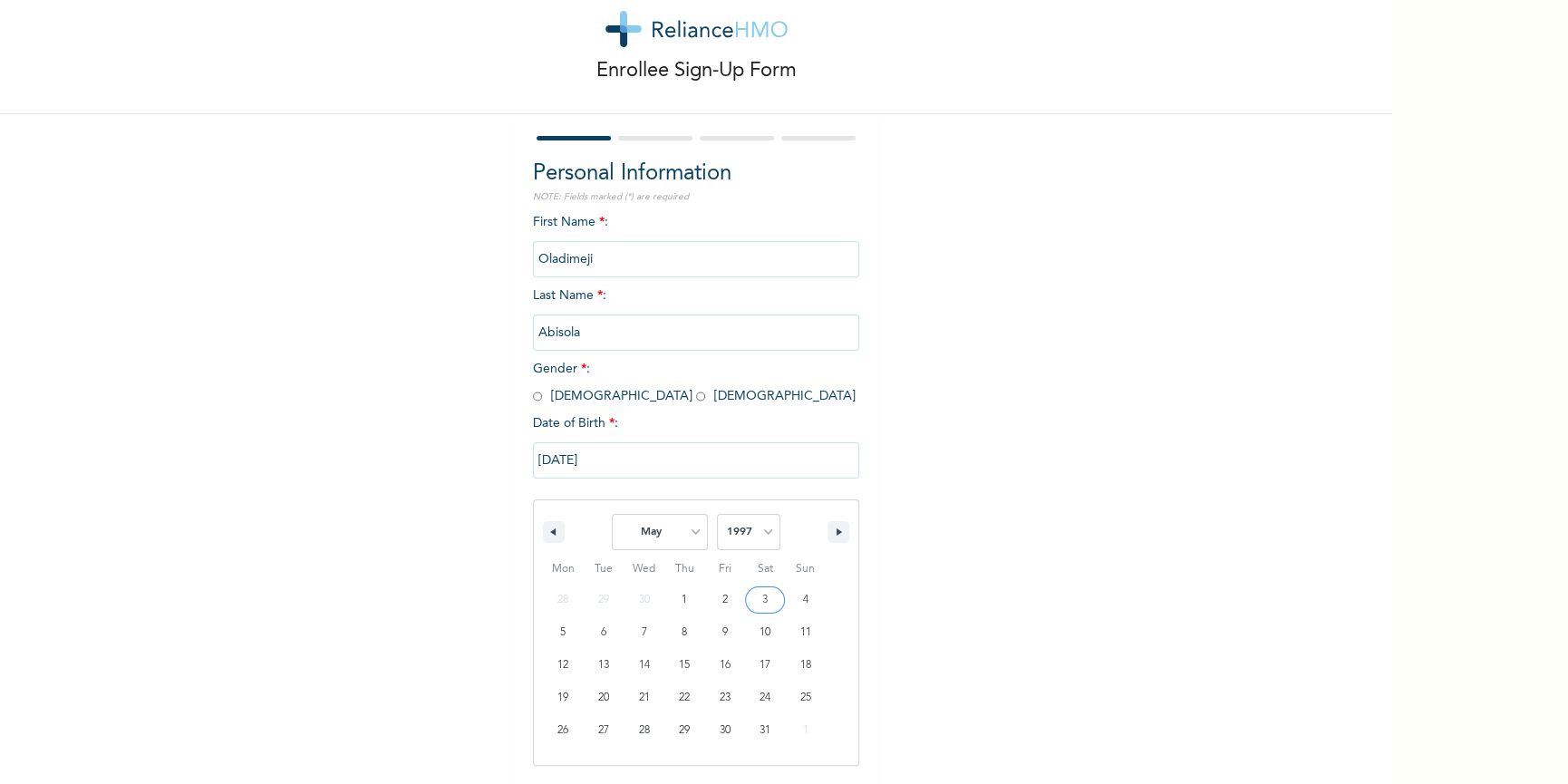 scroll, scrollTop: 137, scrollLeft: 0, axis: vertical 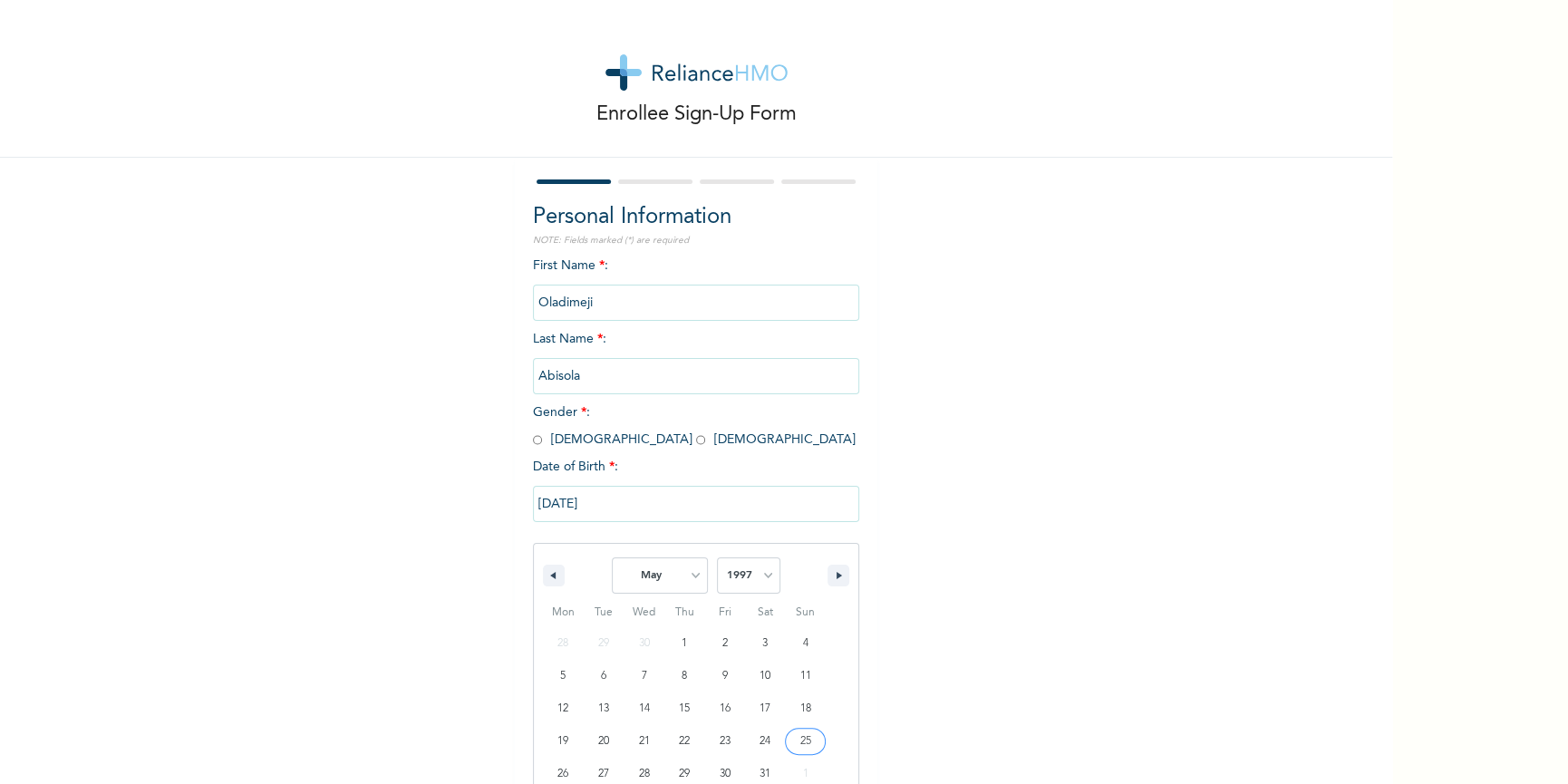 click on "Enrollee Sign-Up Form Personal Information NOTE: Fields marked (*) are required First Name   * : [PERSON_NAME] Last Name   * : [PERSON_NAME] Gender   * : [DEMOGRAPHIC_DATA]   [DEMOGRAPHIC_DATA] Date of Birth   * : [DEMOGRAPHIC_DATA] January February March April May June July August September October November [DATE] 2024 2023 2022 2021 2020 2019 2018 2017 2016 2015 2014 2013 2012 2011 2010 2009 2008 2007 2006 2005 2004 2003 2002 2001 2000 1999 1998 1997 1996 1995 1994 1993 1992 1991 1990 1989 1988 1987 1986 1985 1984 1983 1982 1981 1980 1979 1978 1977 1976 1975 1974 1973 1972 1971 1970 1969 1968 1967 1966 1965 1964 1963 1962 1961 1960 Mon Tue Wed Thu Fri Sat Sun 28 29 30 1 2 3 4 5 6 7 8 9 10 11 12 13 14 15 16 17 18 19 20 21 22 23 24 25 26 27 28 29 30 31 1 1  / 4 Next" at bounding box center [696, 392] 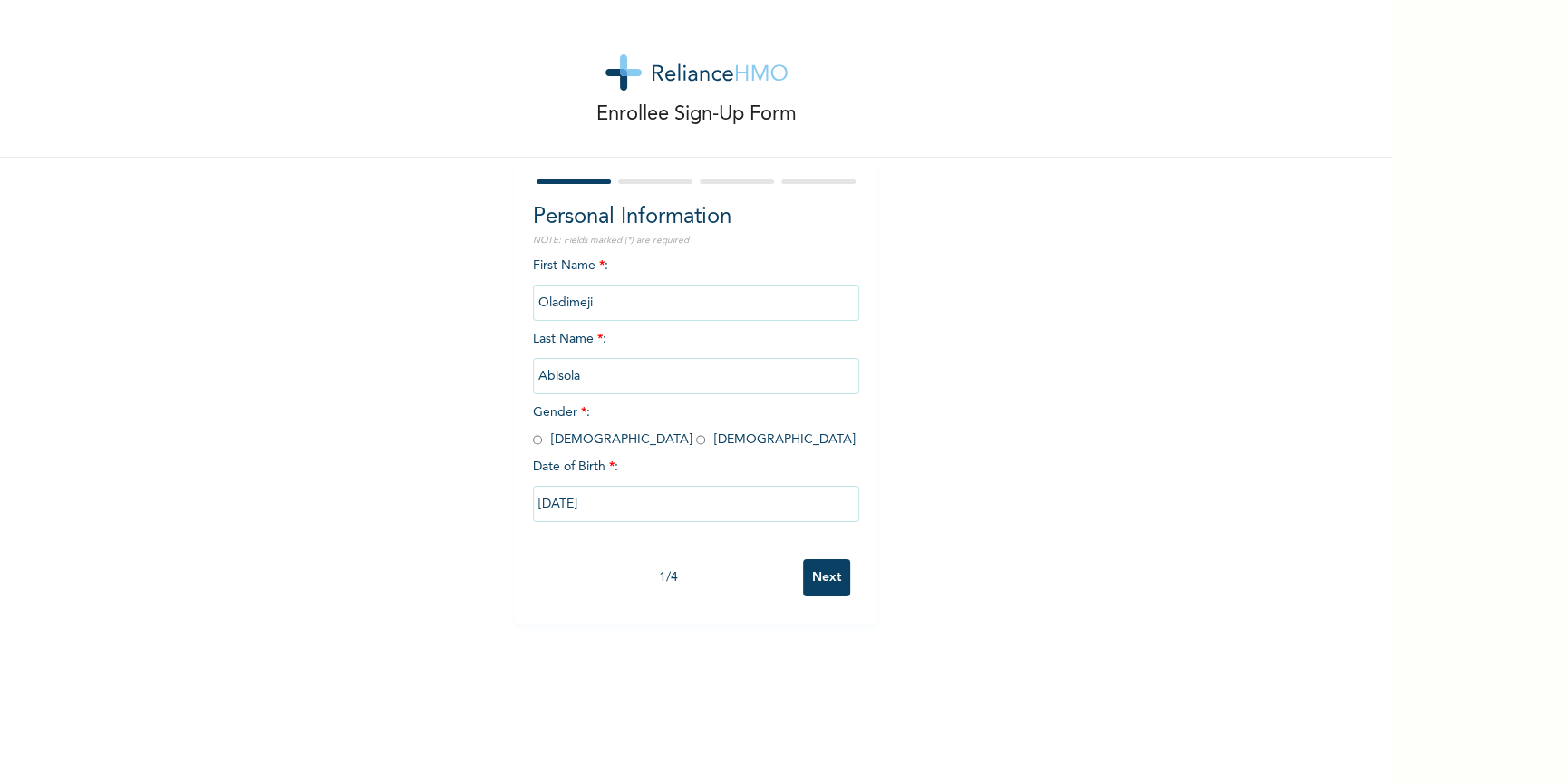 click at bounding box center [701, 440] 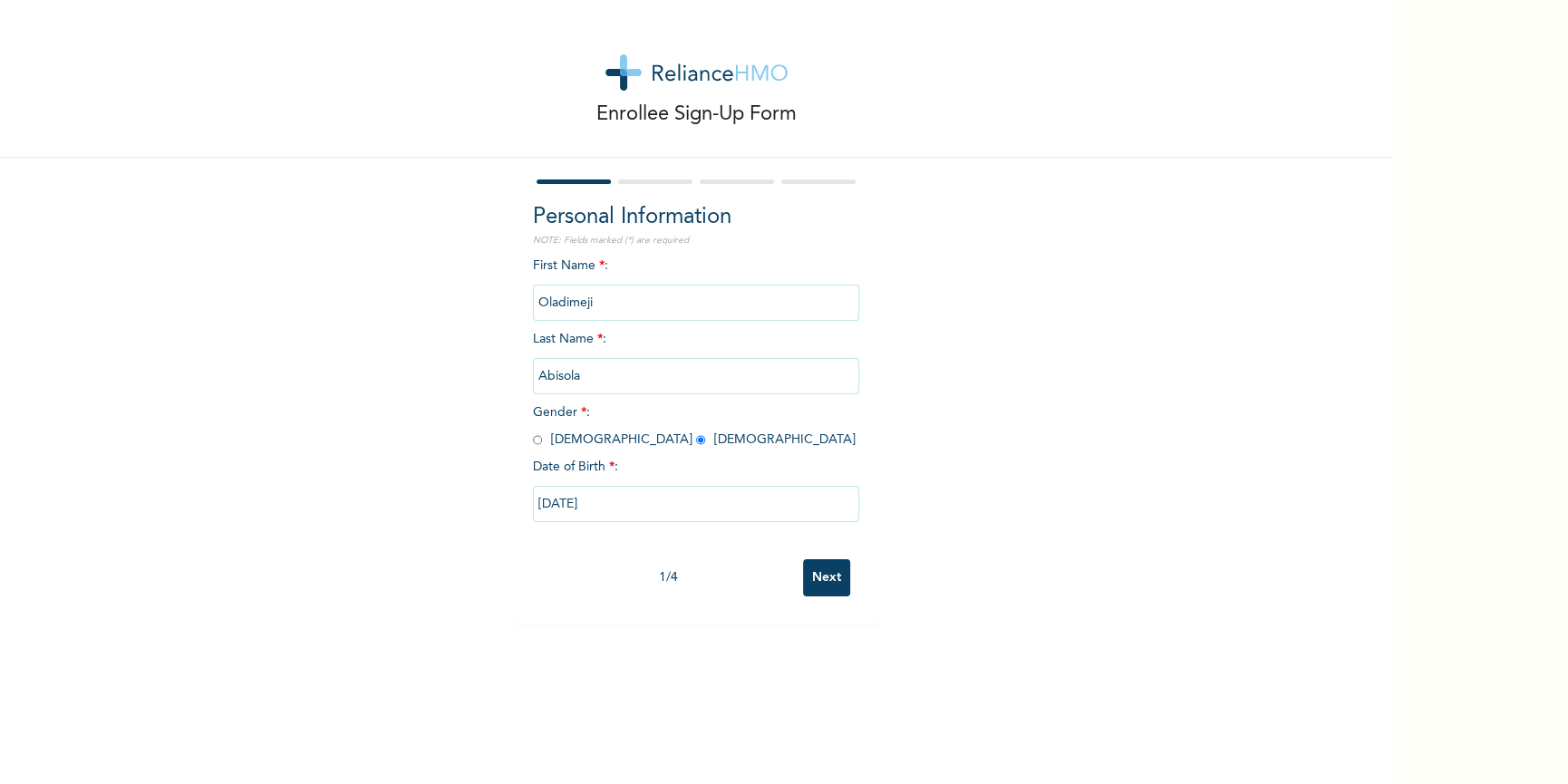 radio on "true" 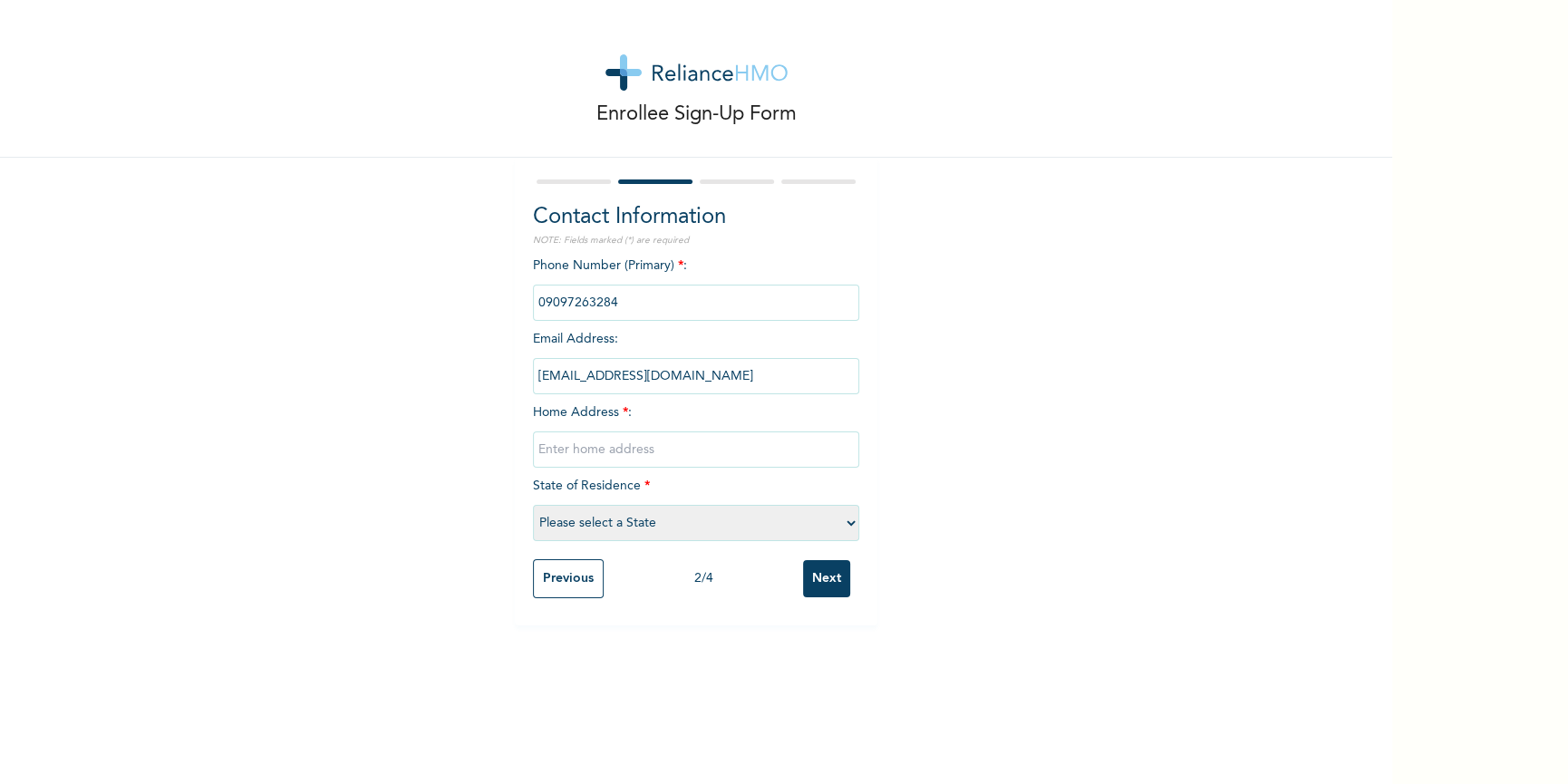 click at bounding box center [696, 450] 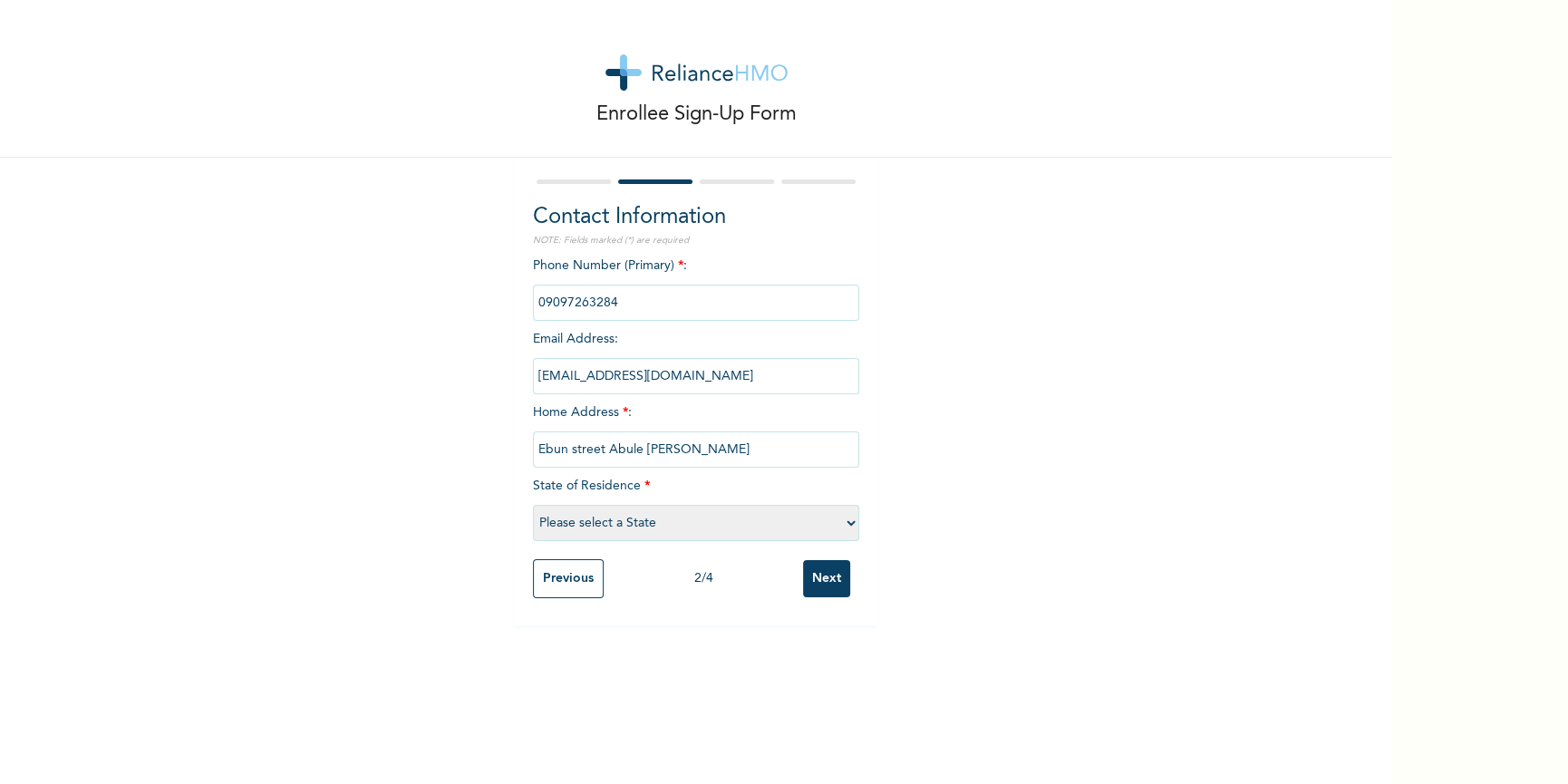 type on "Ebun street Abule [PERSON_NAME]" 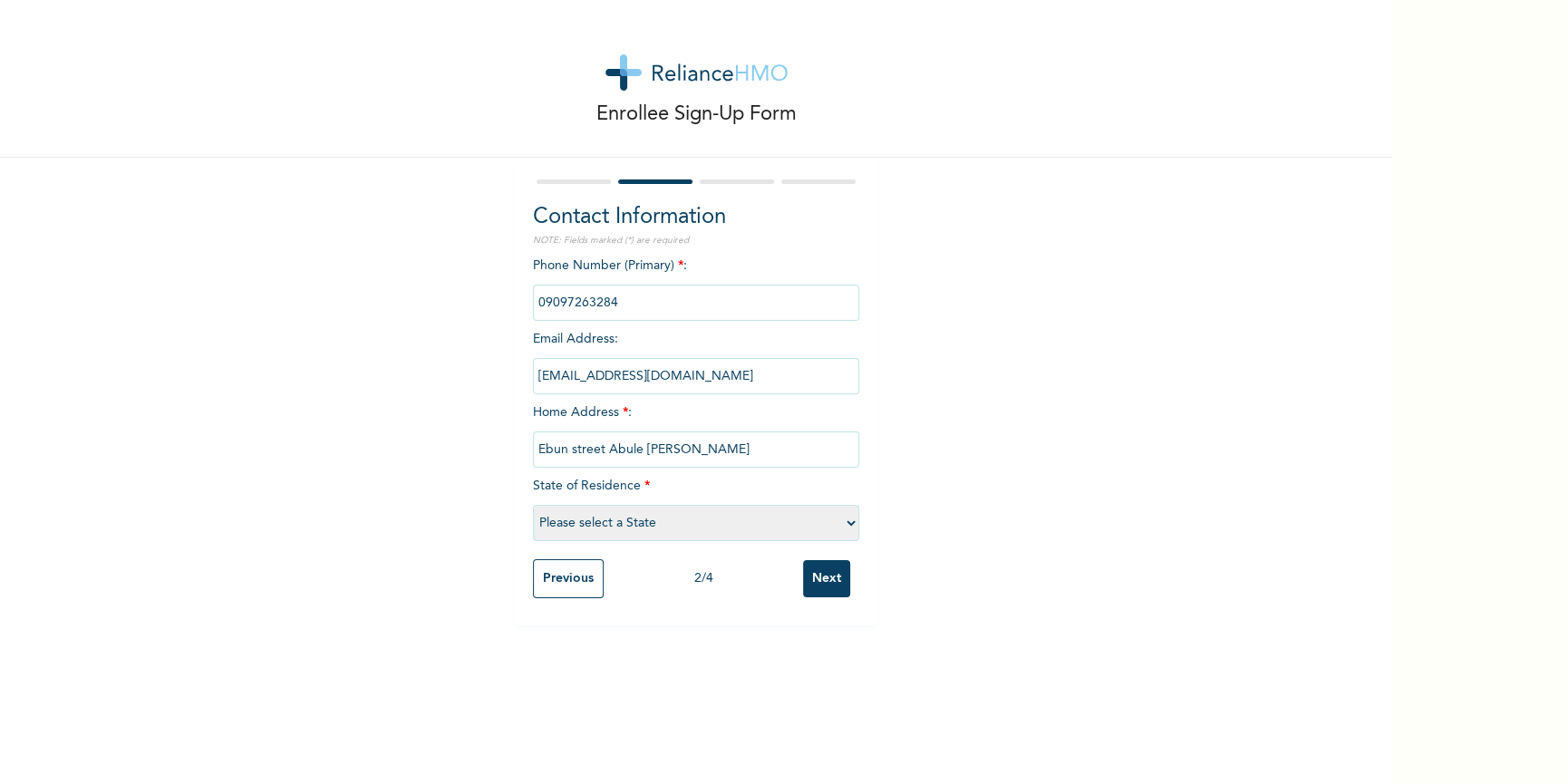 click on "Please select a State [PERSON_NAME] (FCT) [PERSON_NAME] Ibom [GEOGRAPHIC_DATA] Bauchi Bayelsa Benue Borno Cross River [GEOGRAPHIC_DATA] [GEOGRAPHIC_DATA] [GEOGRAPHIC_DATA] Ekiti [GEOGRAPHIC_DATA] Gombe Imo Jigawa [GEOGRAPHIC_DATA] [GEOGRAPHIC_DATA] [GEOGRAPHIC_DATA] [GEOGRAPHIC_DATA] [GEOGRAPHIC_DATA] [GEOGRAPHIC_DATA] [GEOGRAPHIC_DATA] [GEOGRAPHIC_DATA] [GEOGRAPHIC_DATA] [GEOGRAPHIC_DATA] [GEOGRAPHIC_DATA] Osun Oyo Plateau Rivers [GEOGRAPHIC_DATA] [GEOGRAPHIC_DATA] [GEOGRAPHIC_DATA]" at bounding box center [696, 523] 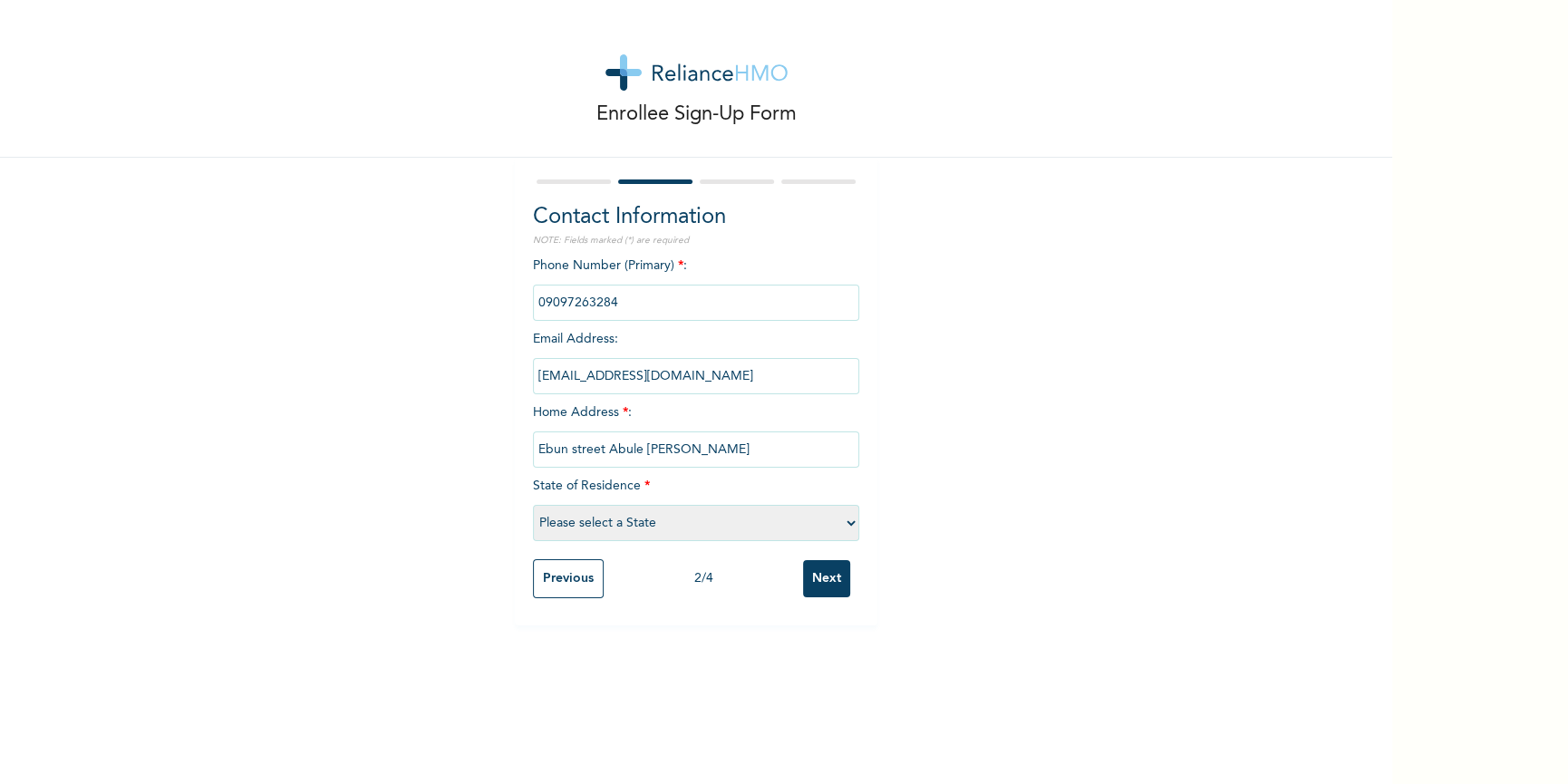 select on "25" 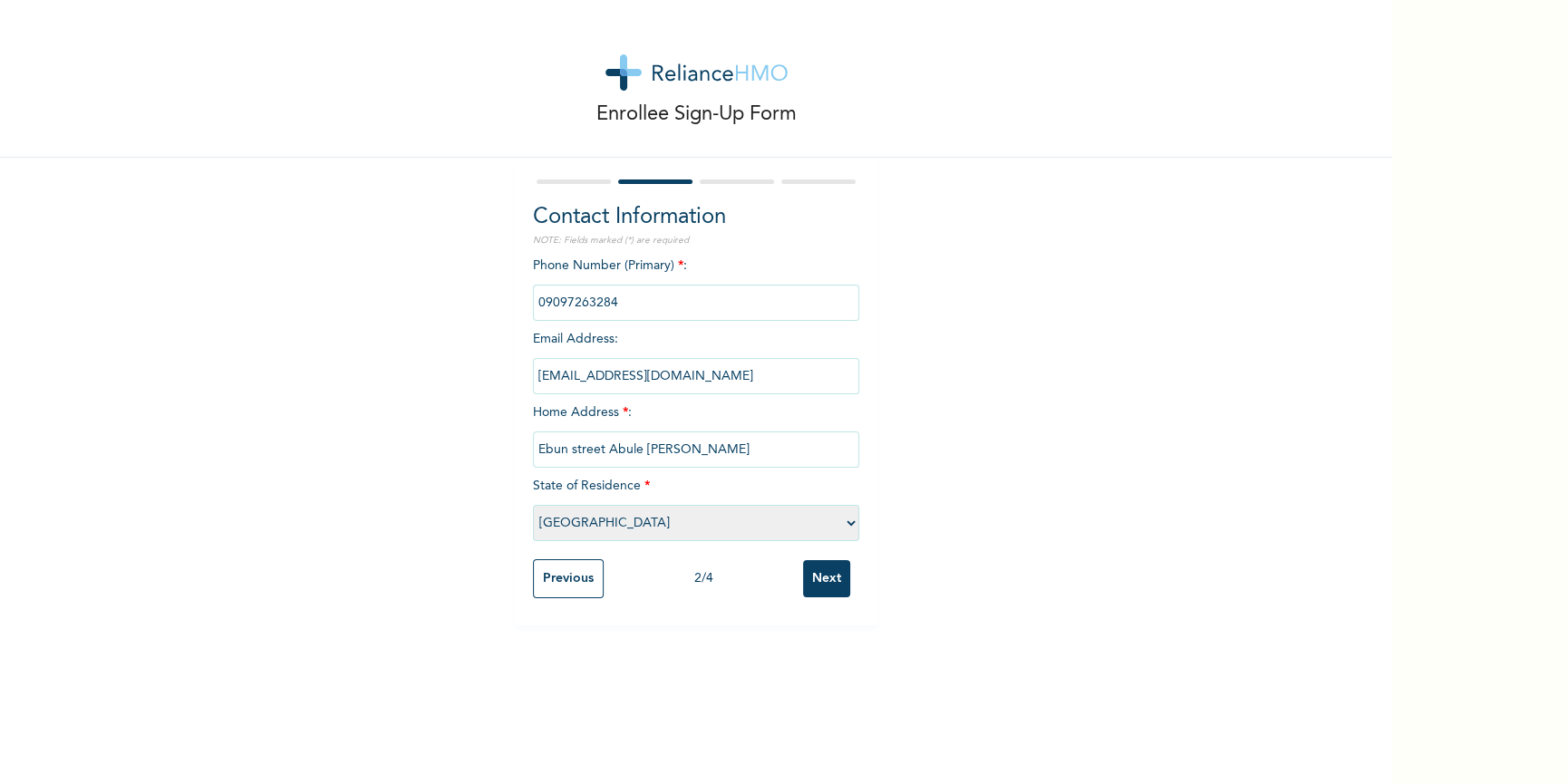 click on "[GEOGRAPHIC_DATA]" at bounding box center [0, 0] 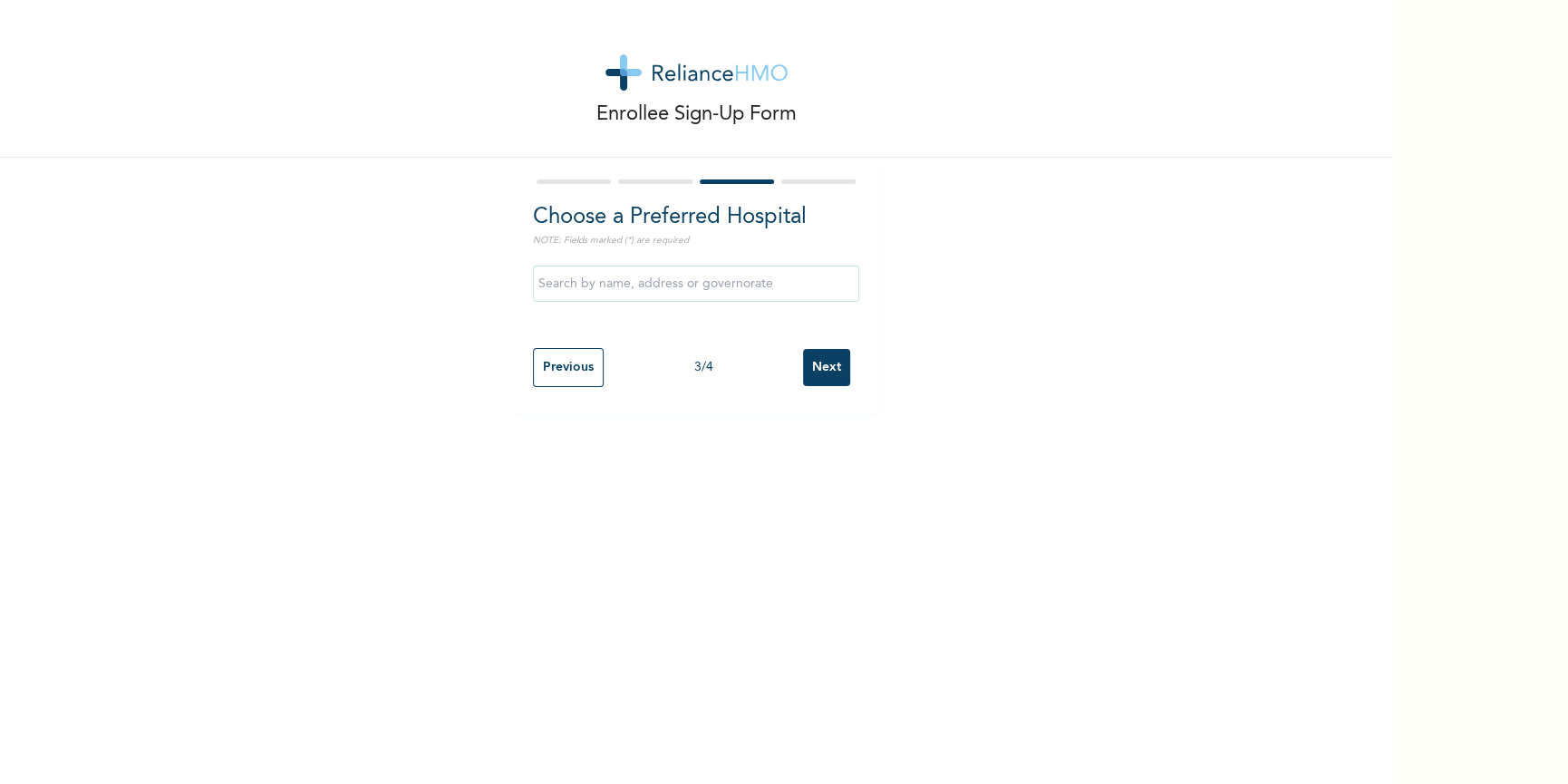 click at bounding box center [696, 284] 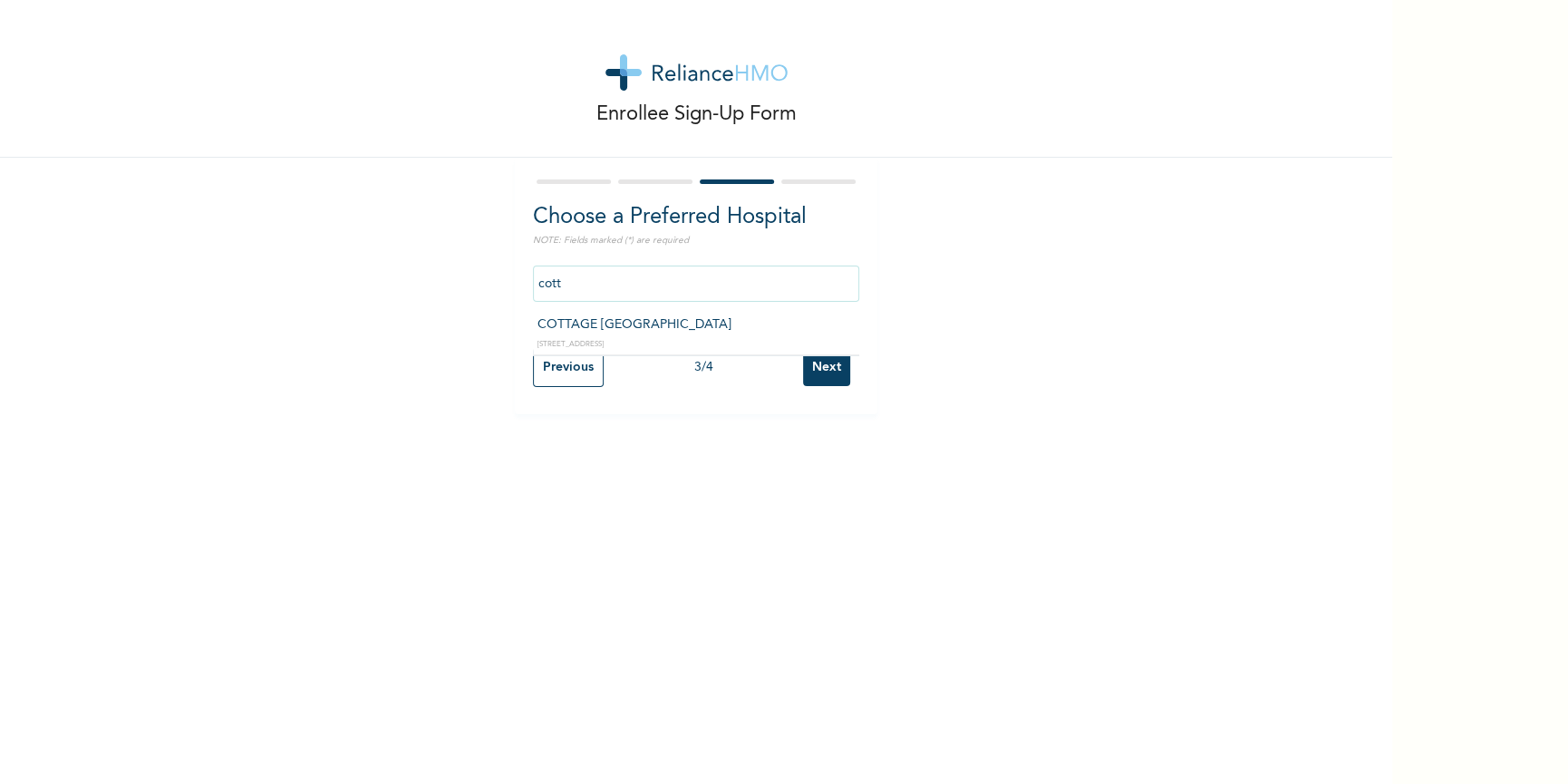 type on "COTTAGE [GEOGRAPHIC_DATA]" 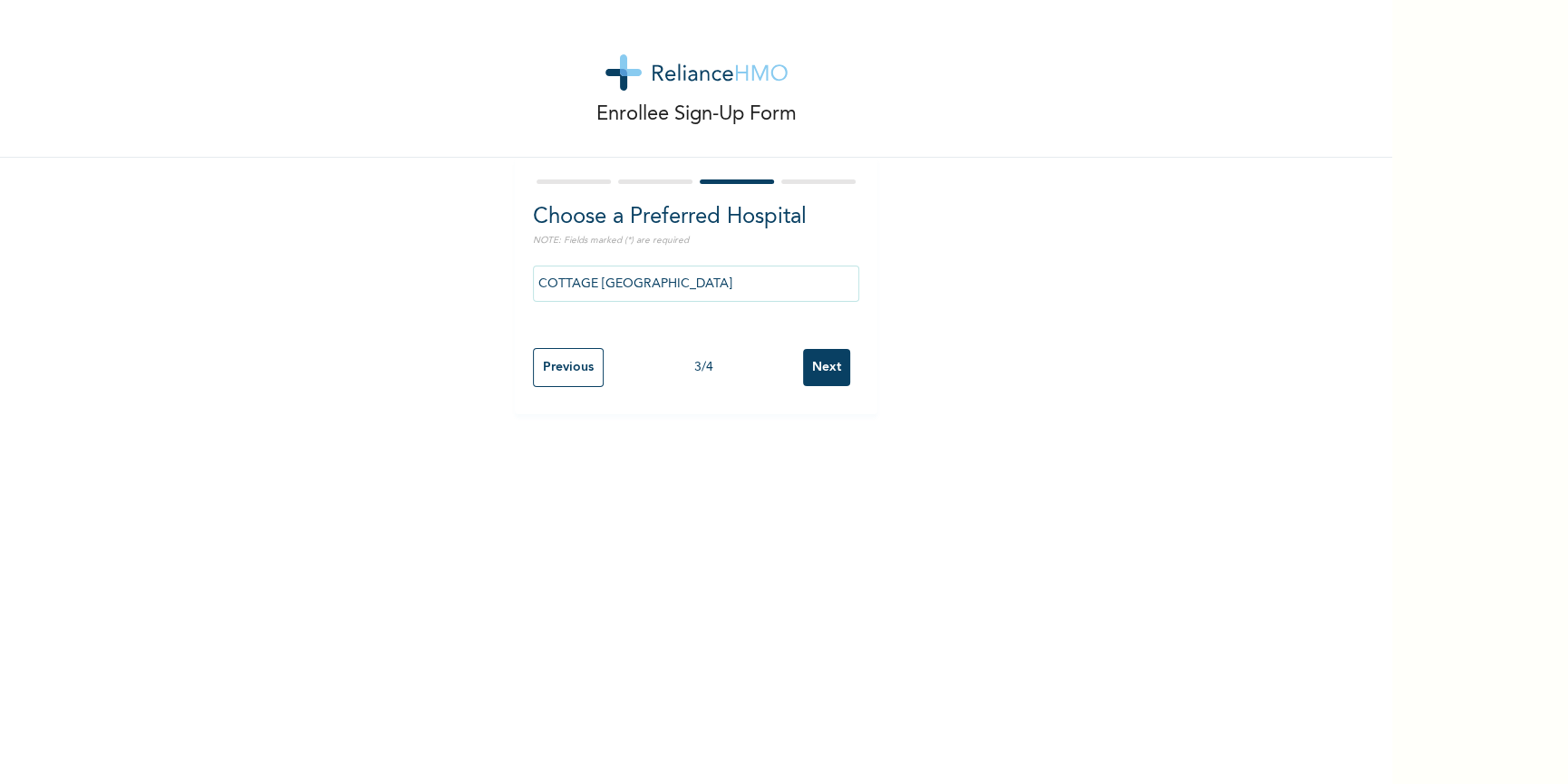 click on "Next" at bounding box center (827, 367) 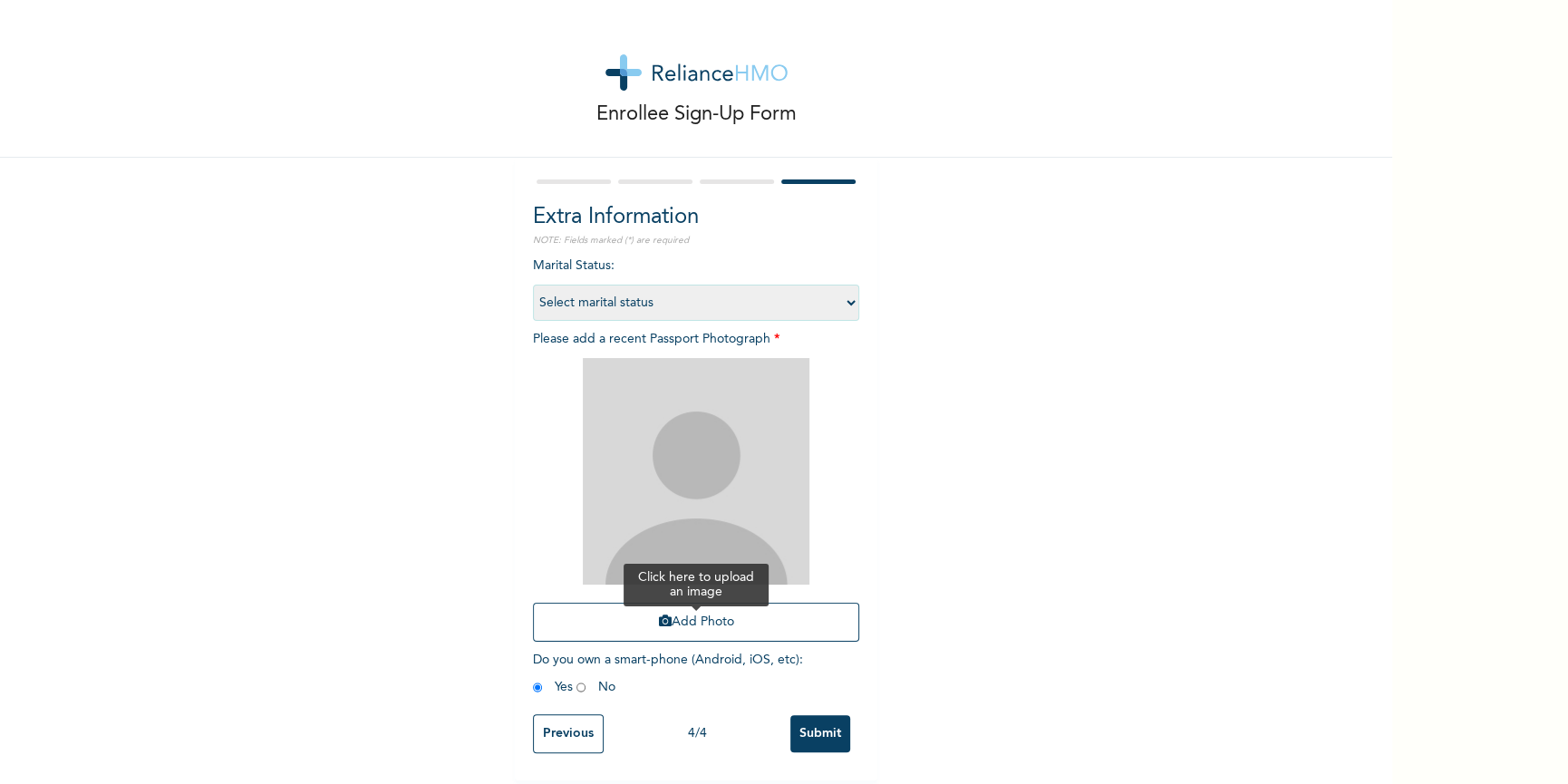 click on "Add Photo" at bounding box center (696, 622) 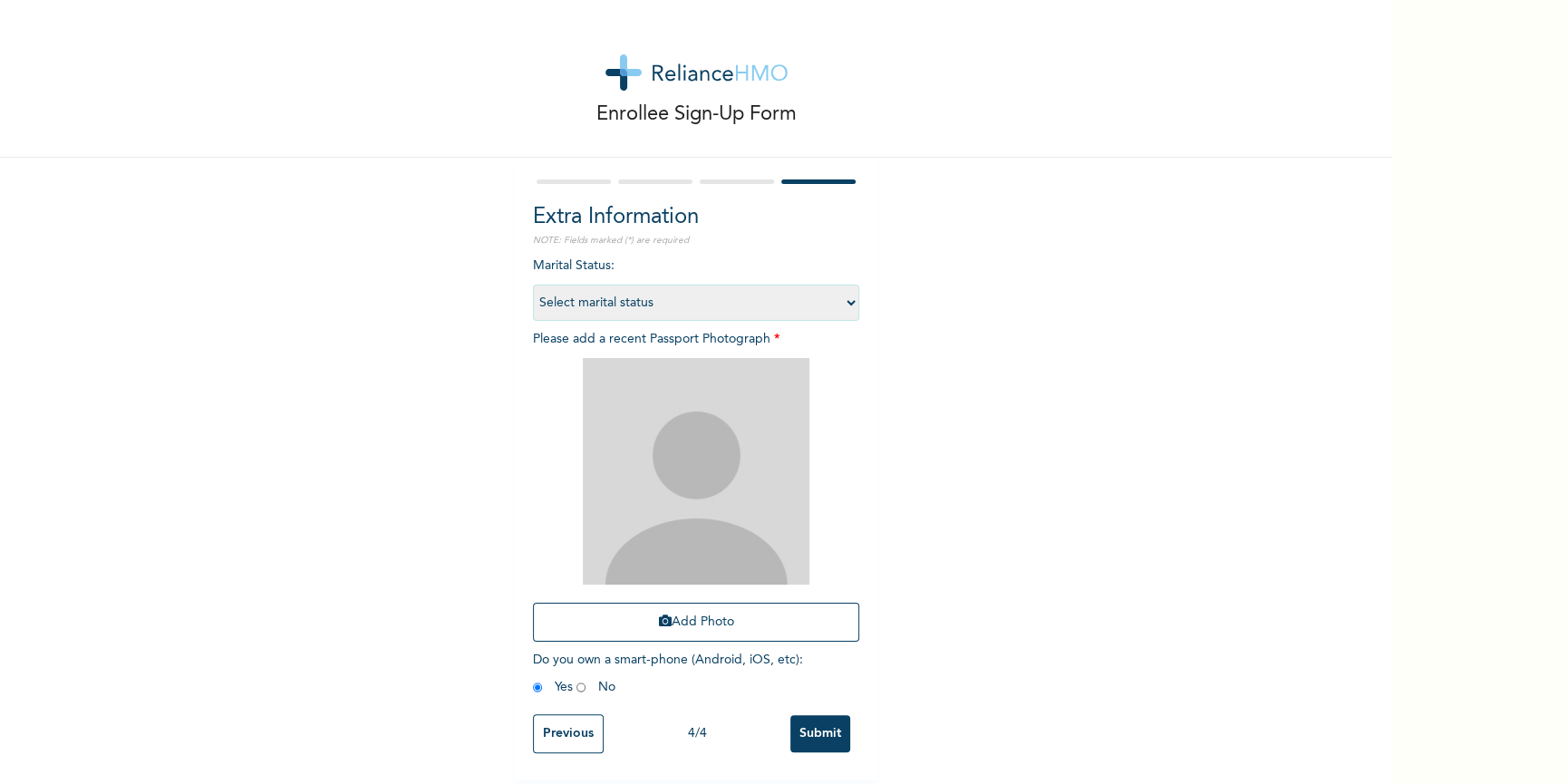 click at bounding box center (696, 471) 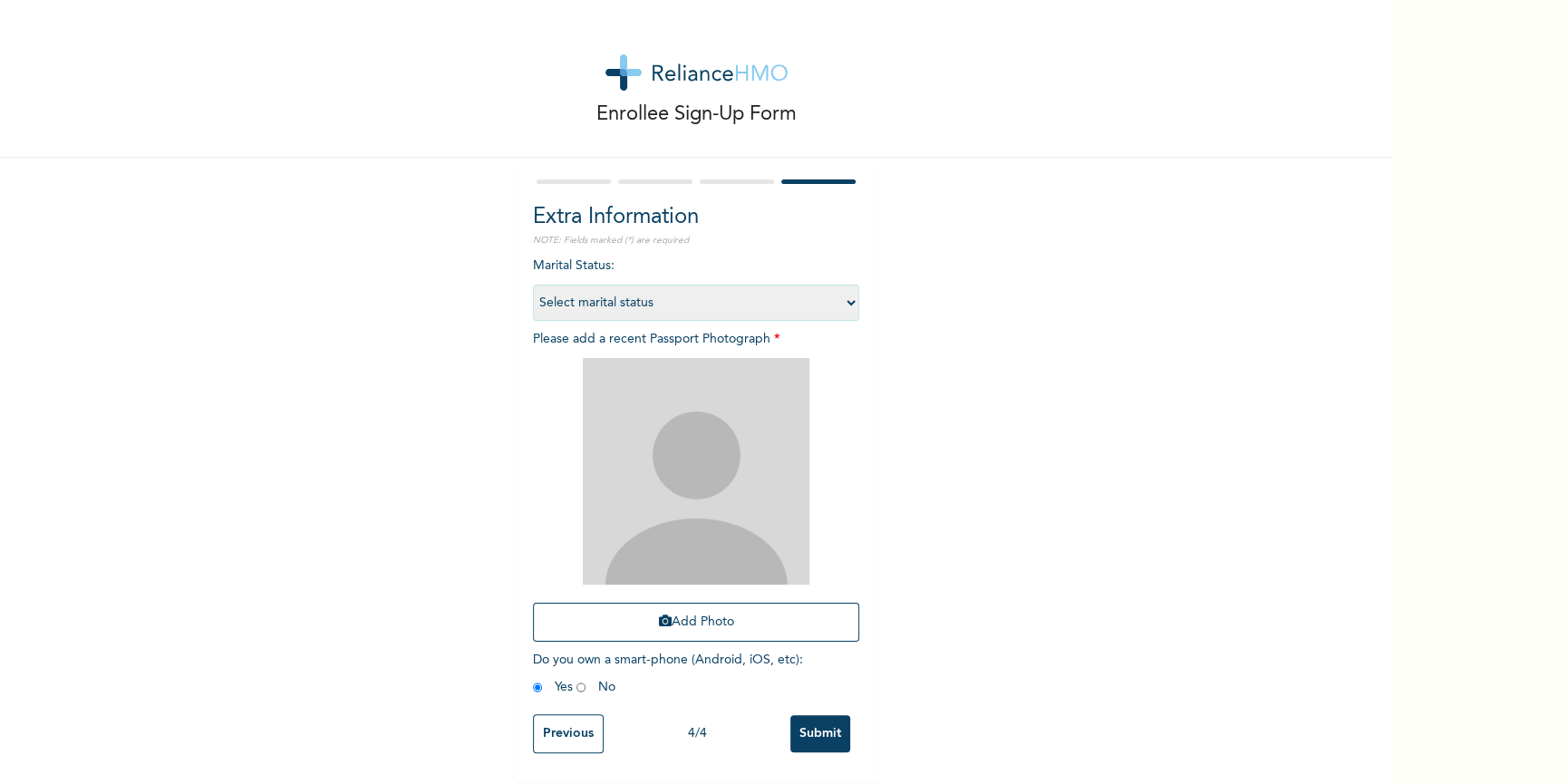 click at bounding box center (696, 471) 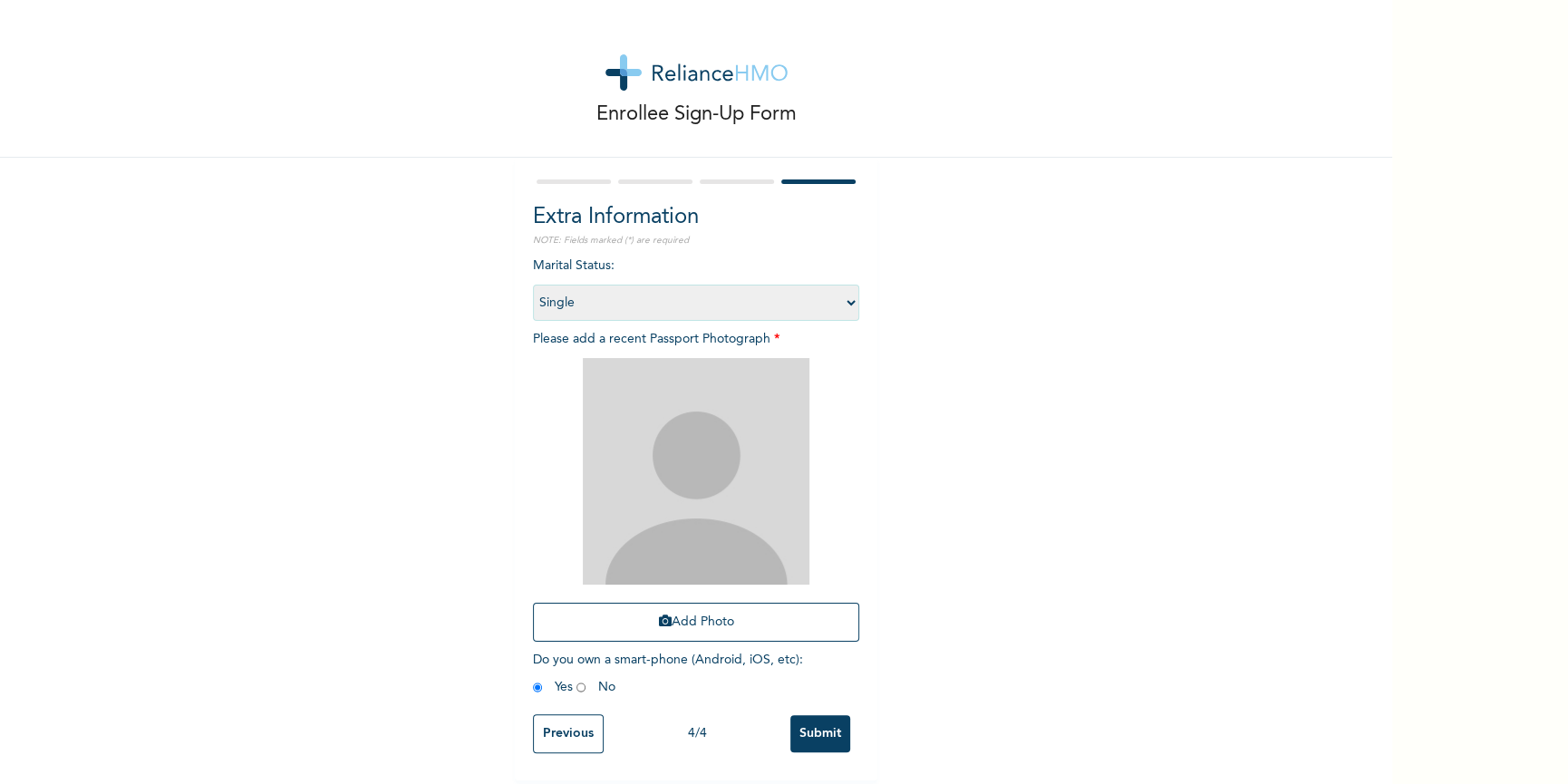 click on "Single" at bounding box center (0, 0) 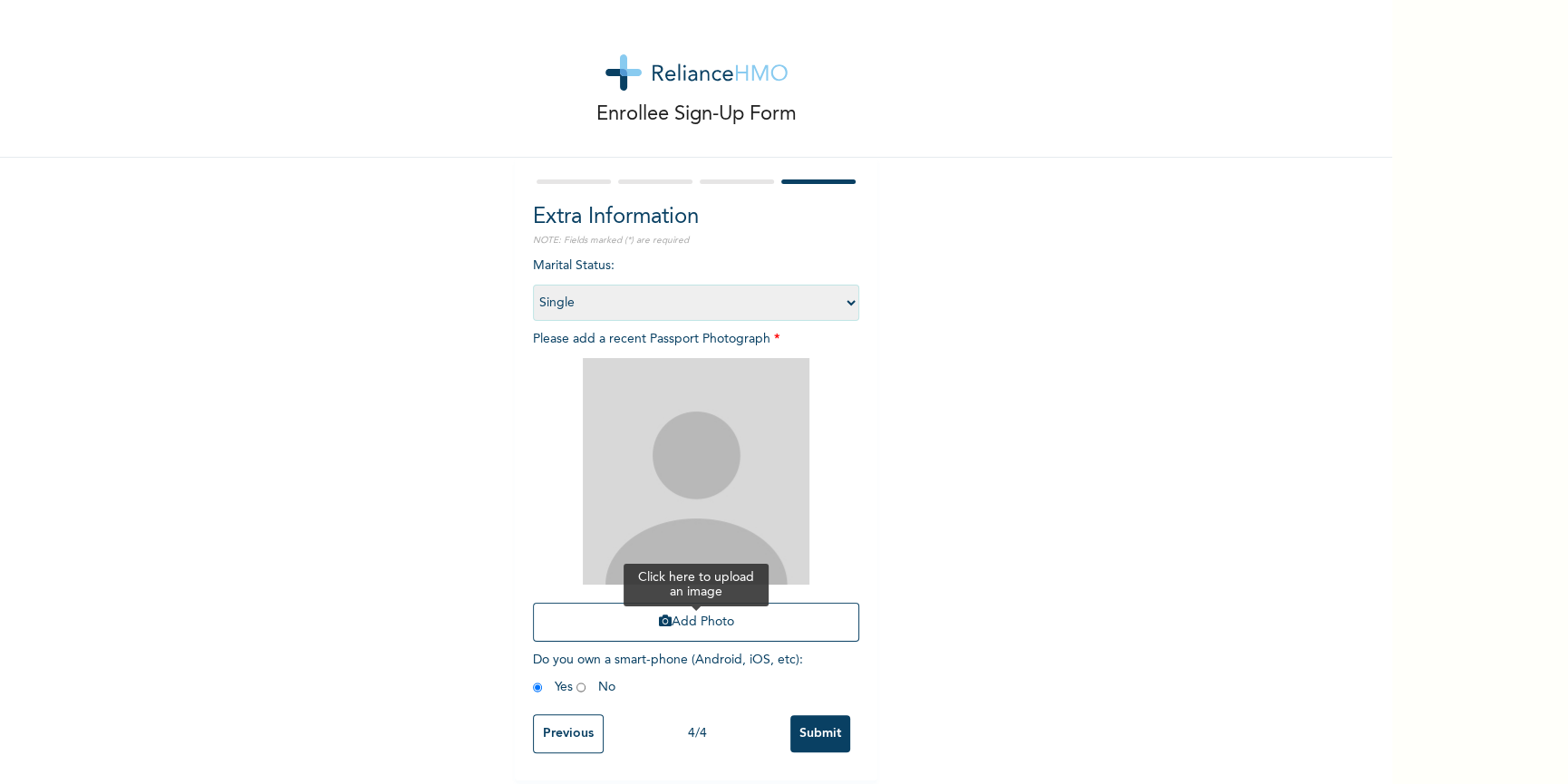 click on "Add Photo" at bounding box center [696, 622] 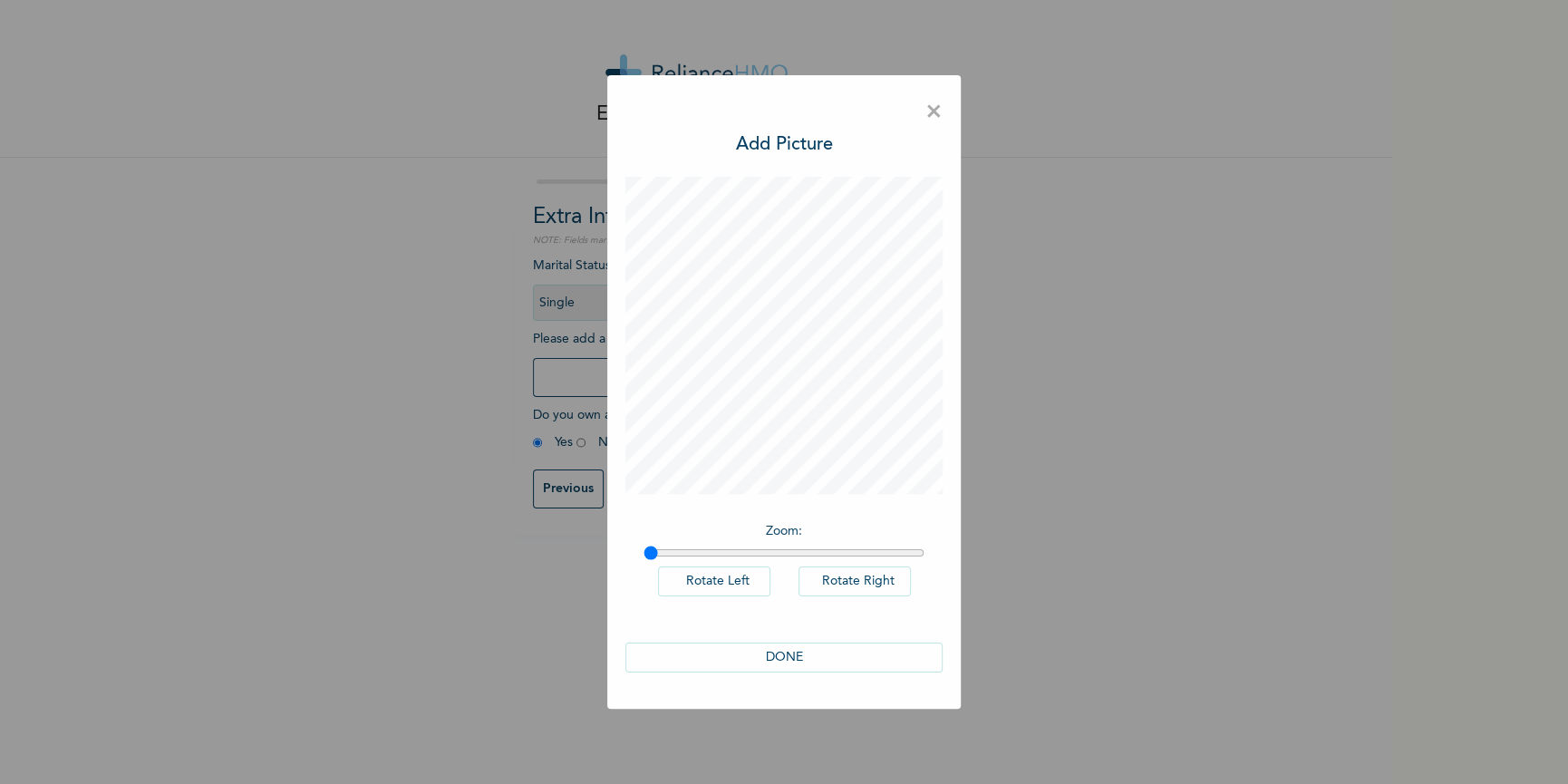 scroll, scrollTop: 0, scrollLeft: 0, axis: both 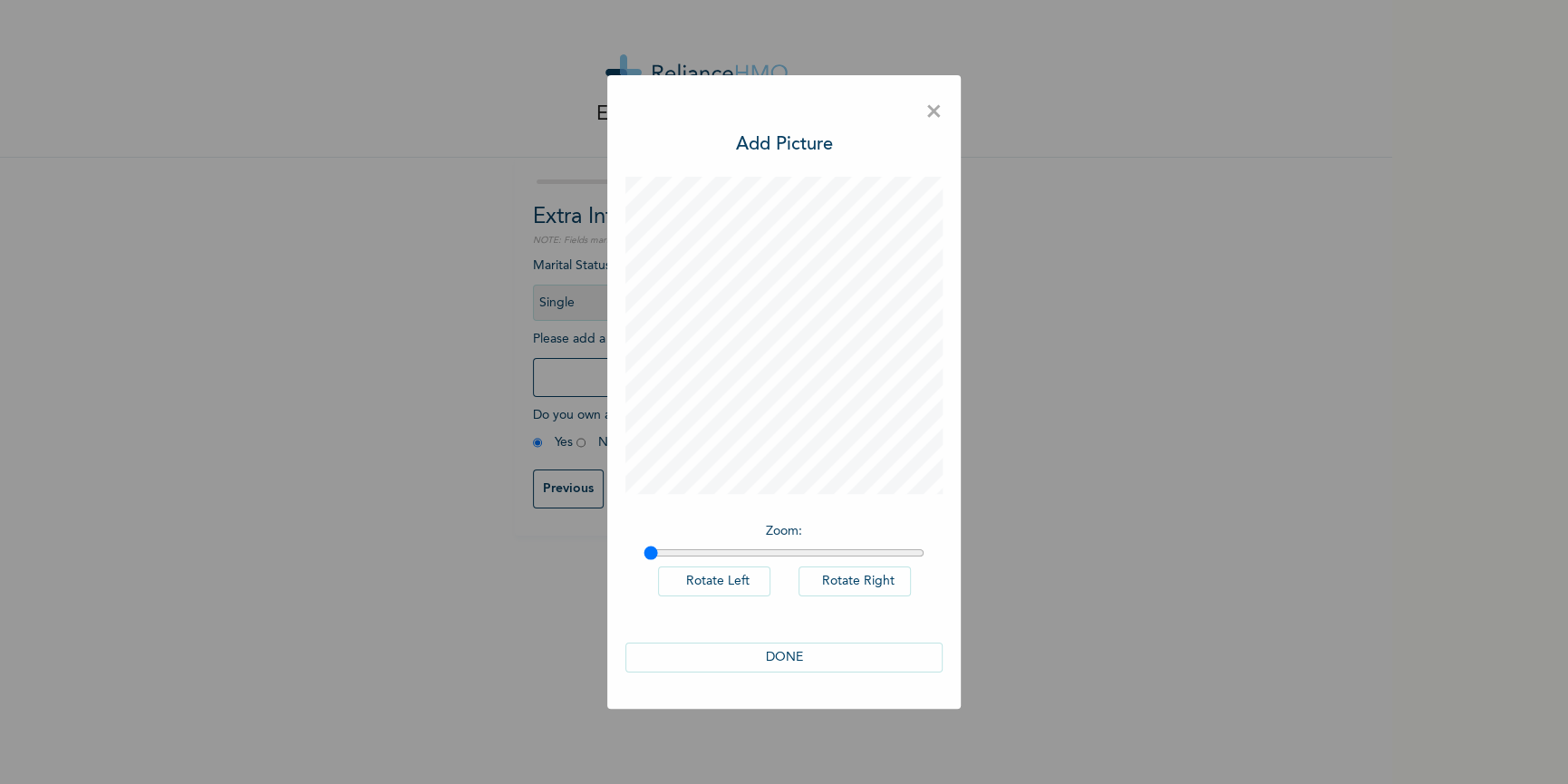 click on "DONE" at bounding box center [784, 657] 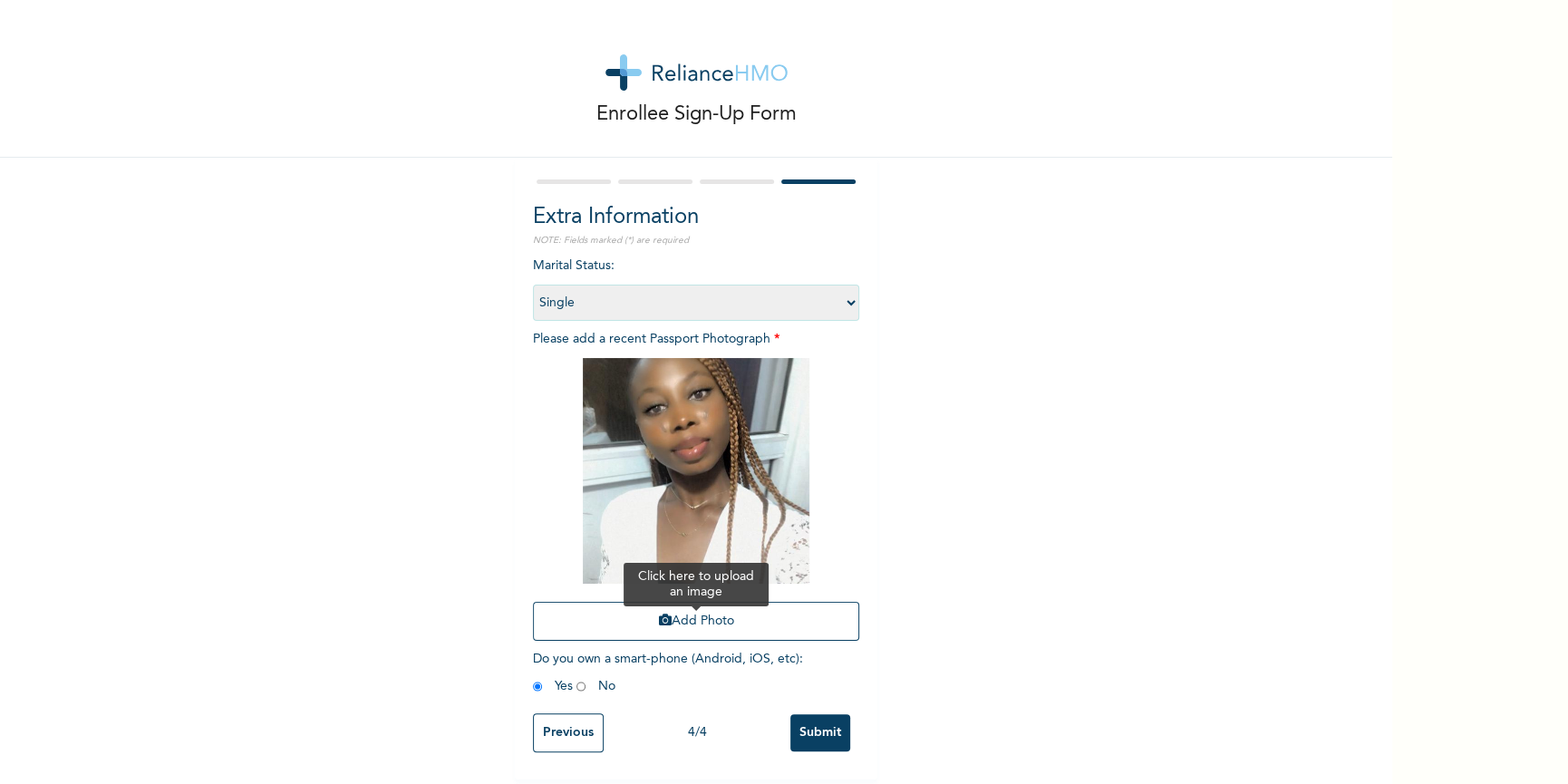 scroll, scrollTop: 14, scrollLeft: 0, axis: vertical 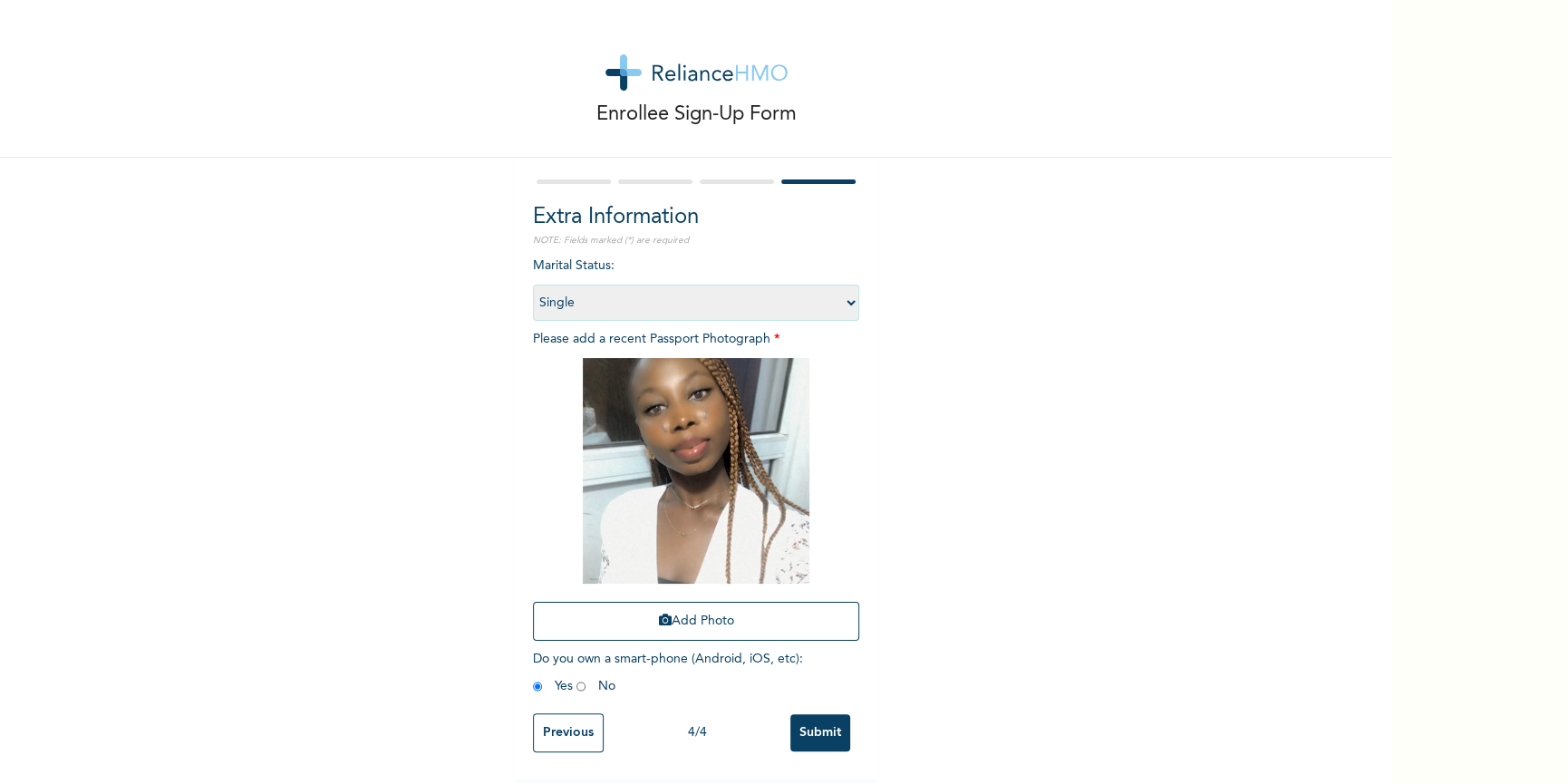 click on "Submit" at bounding box center [820, 732] 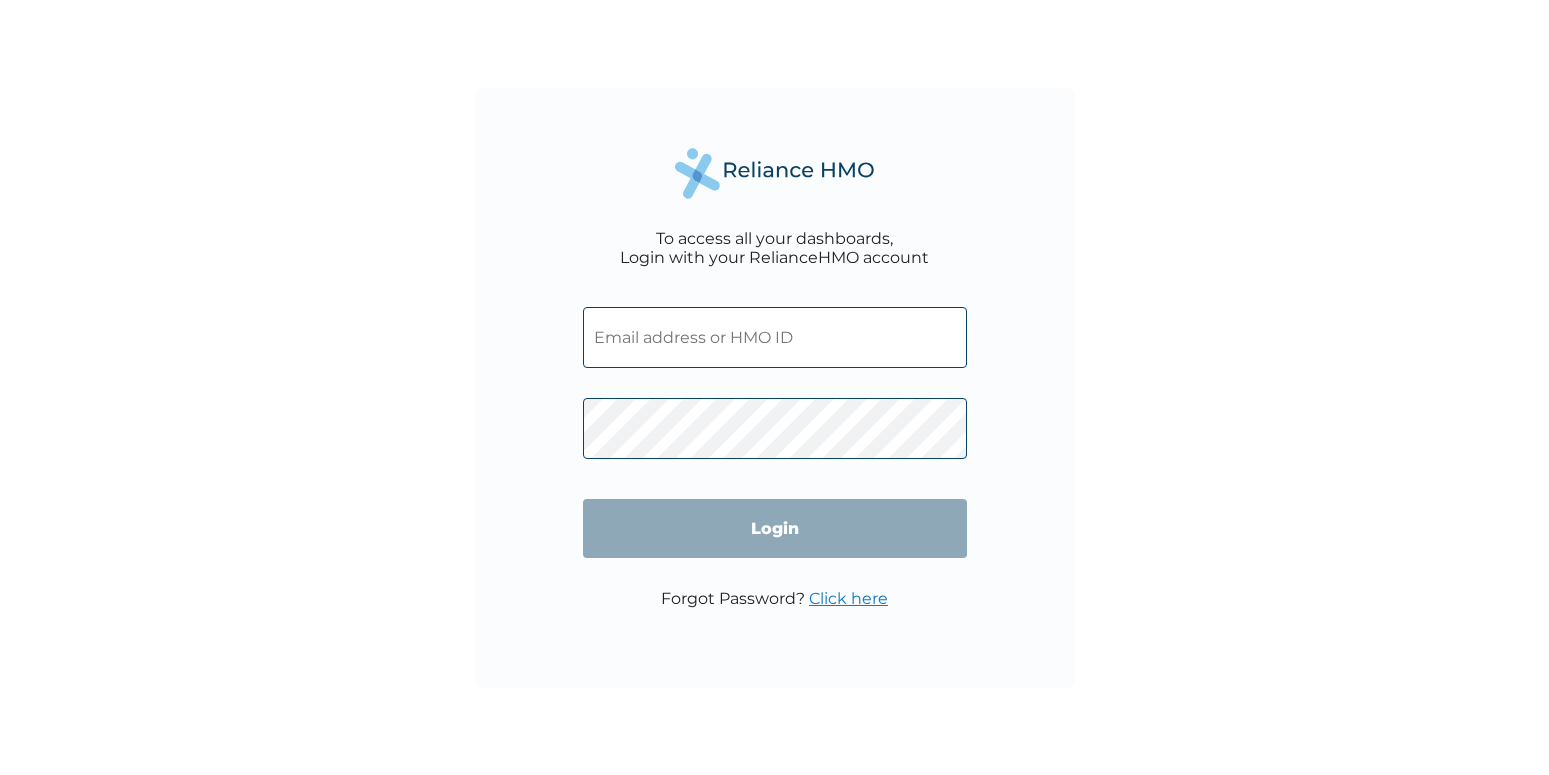 scroll, scrollTop: 0, scrollLeft: 0, axis: both 